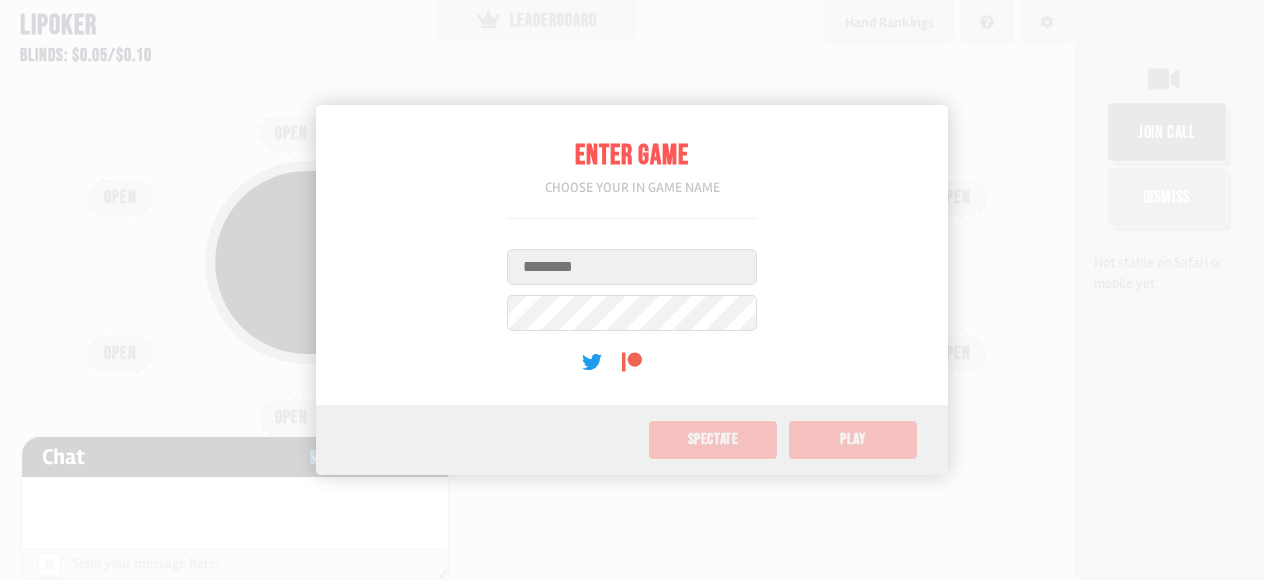 scroll, scrollTop: 0, scrollLeft: 0, axis: both 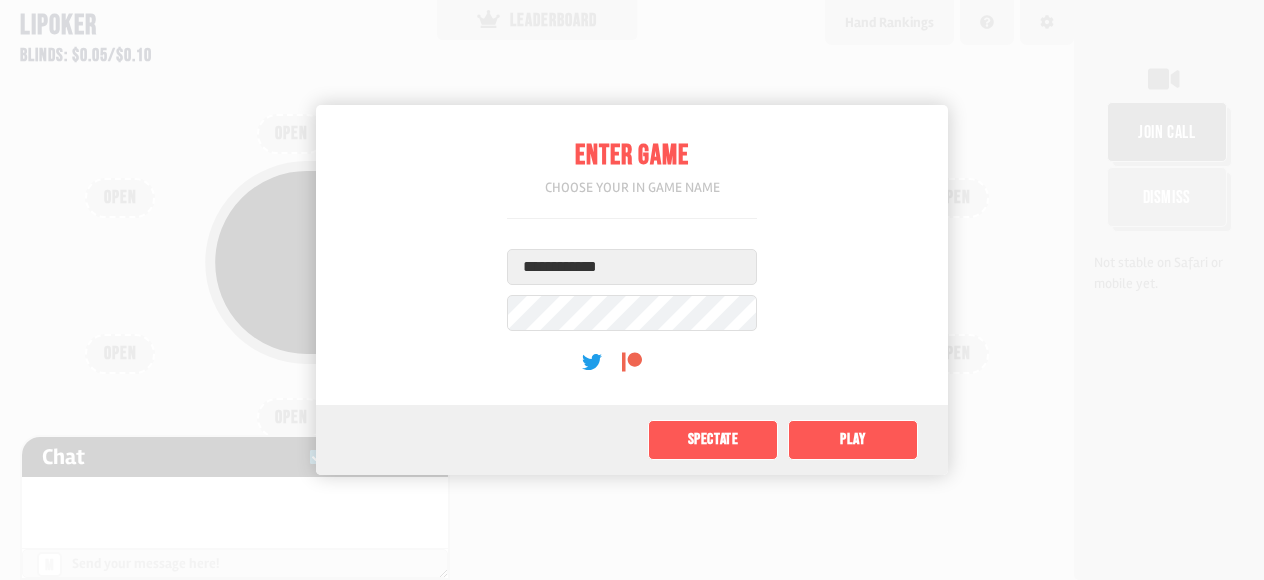 type on "**********" 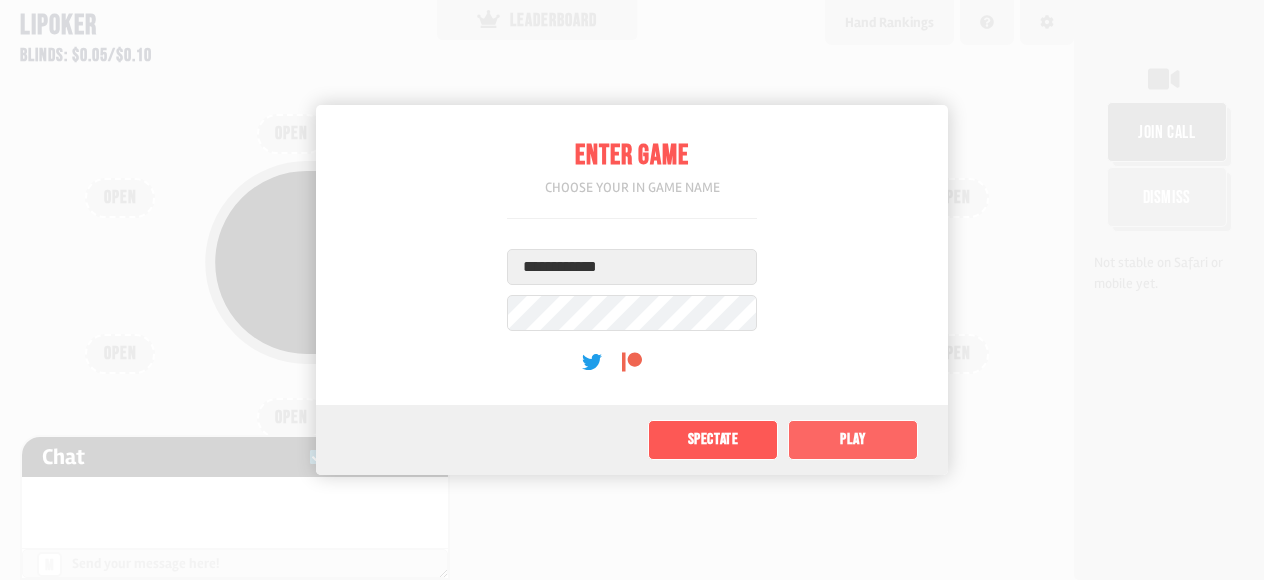 click on "Play" 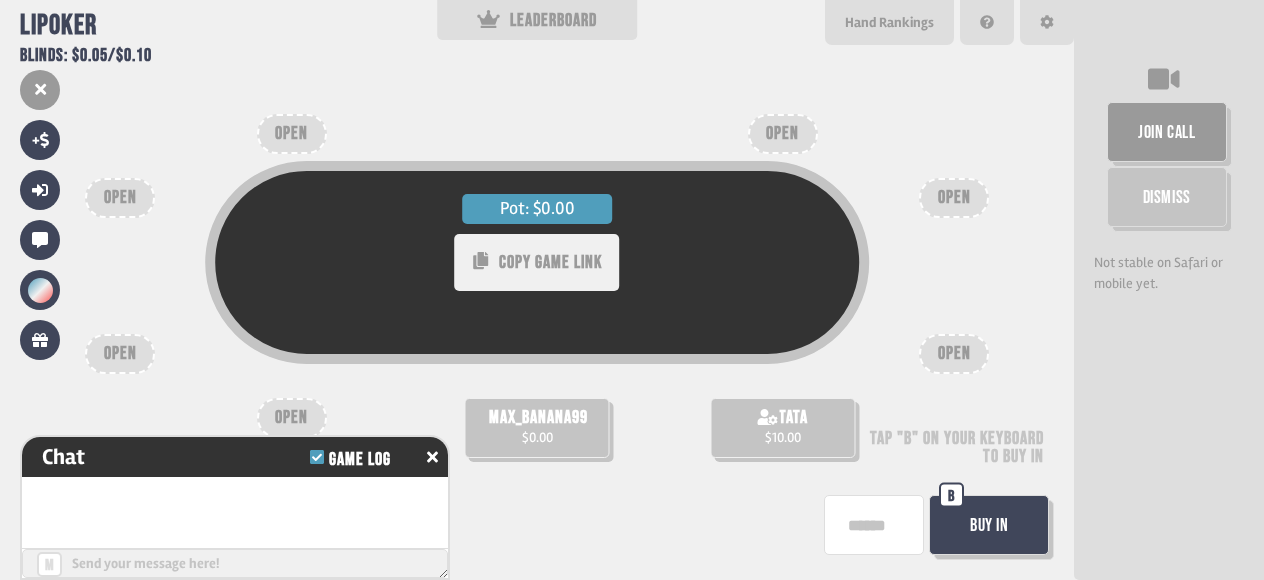 scroll, scrollTop: 84, scrollLeft: 0, axis: vertical 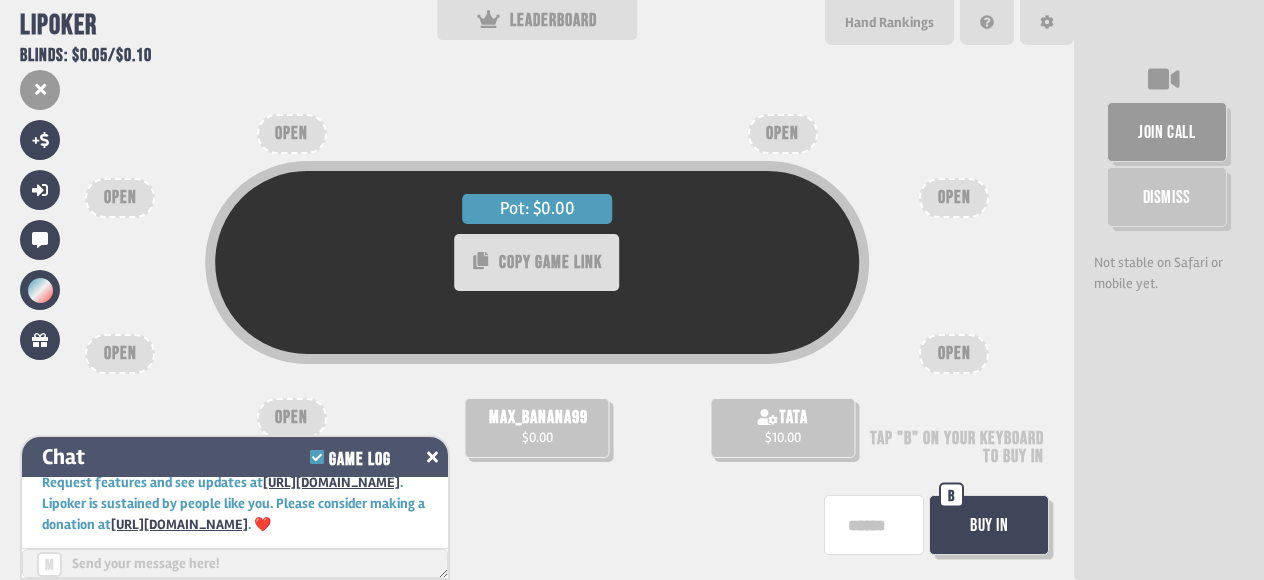 click 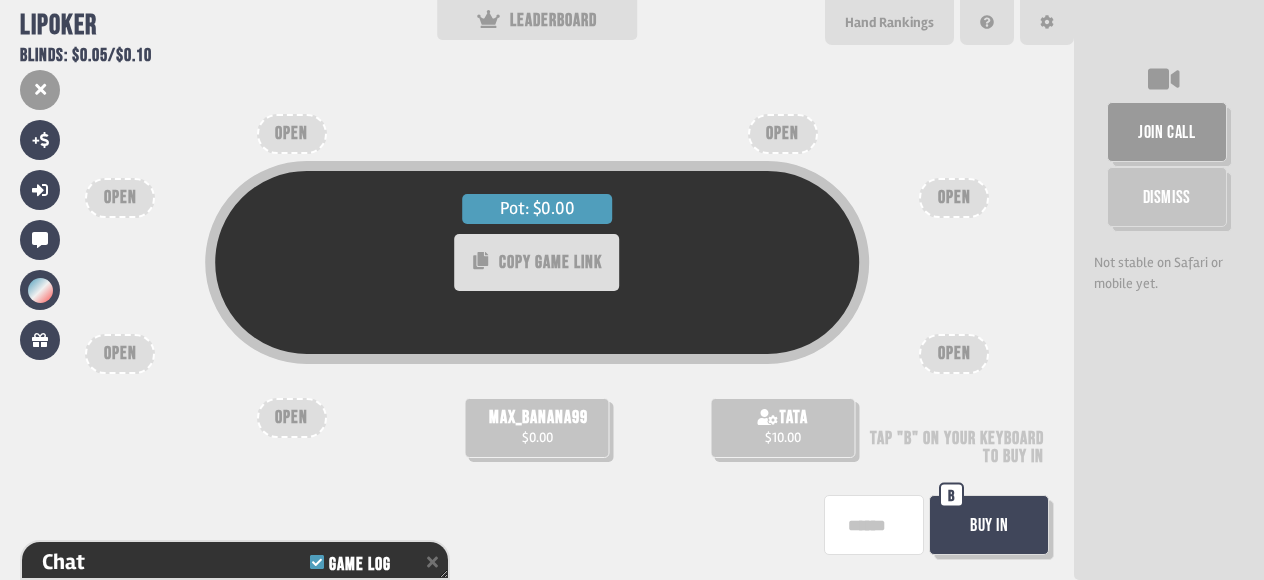scroll, scrollTop: 150, scrollLeft: 0, axis: vertical 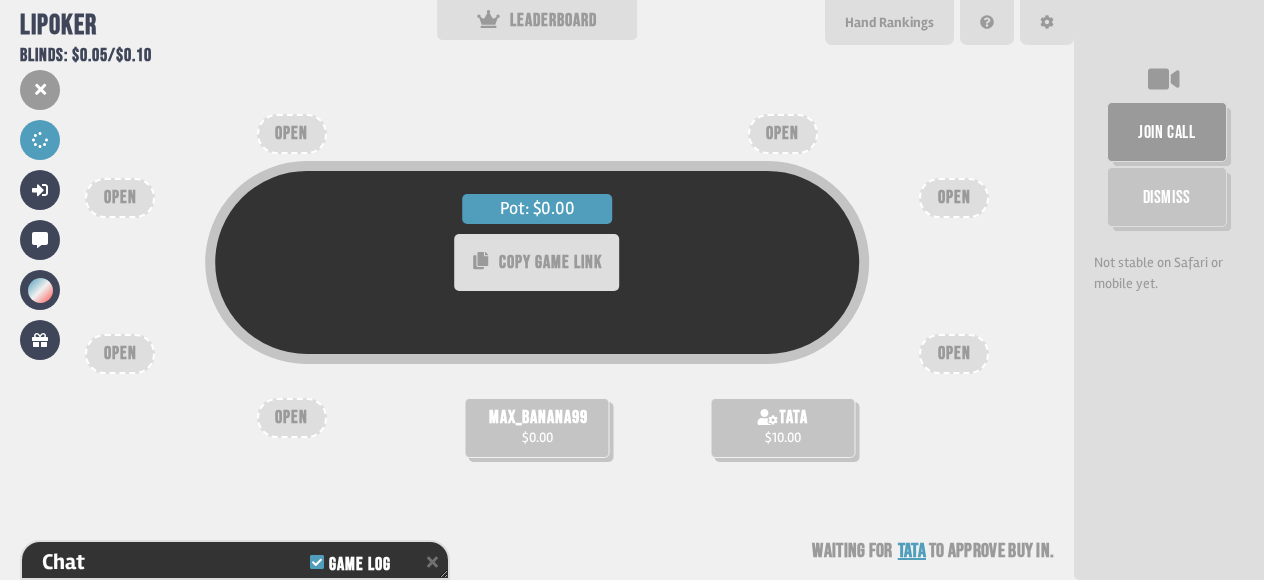 click on "Pot: $0.00   COPY GAME LINK max_banana99 $0.00  tata $10.00  OPEN OPEN OPEN OPEN OPEN OPEN OPEN Waiting for  tata  to approve buy in" at bounding box center (537, 290) 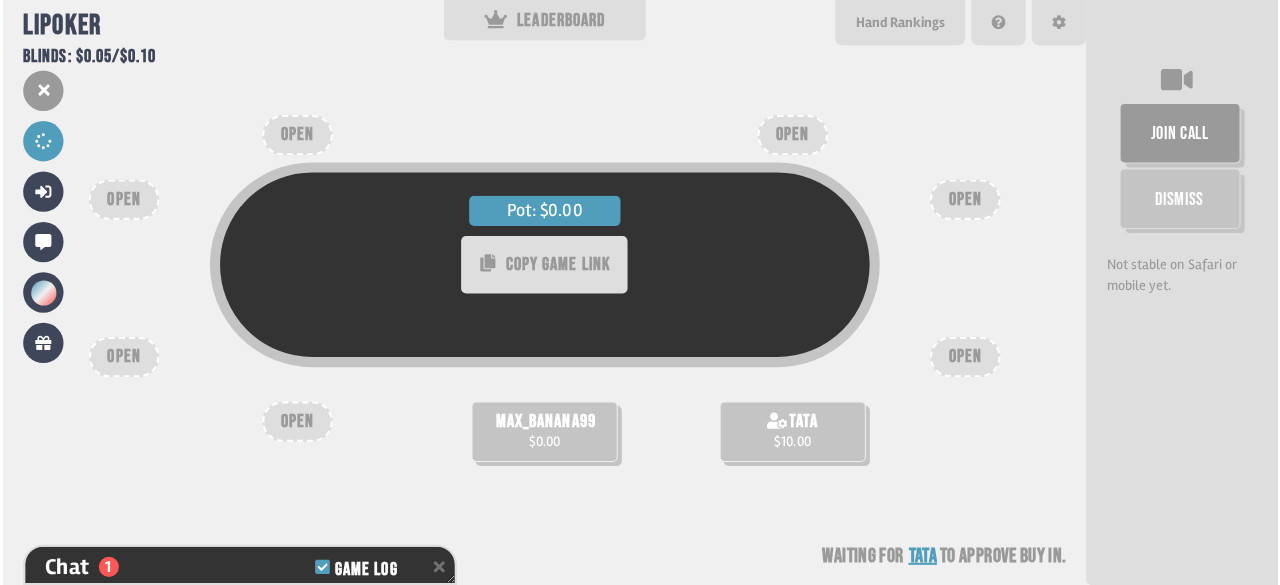 scroll, scrollTop: 179, scrollLeft: 0, axis: vertical 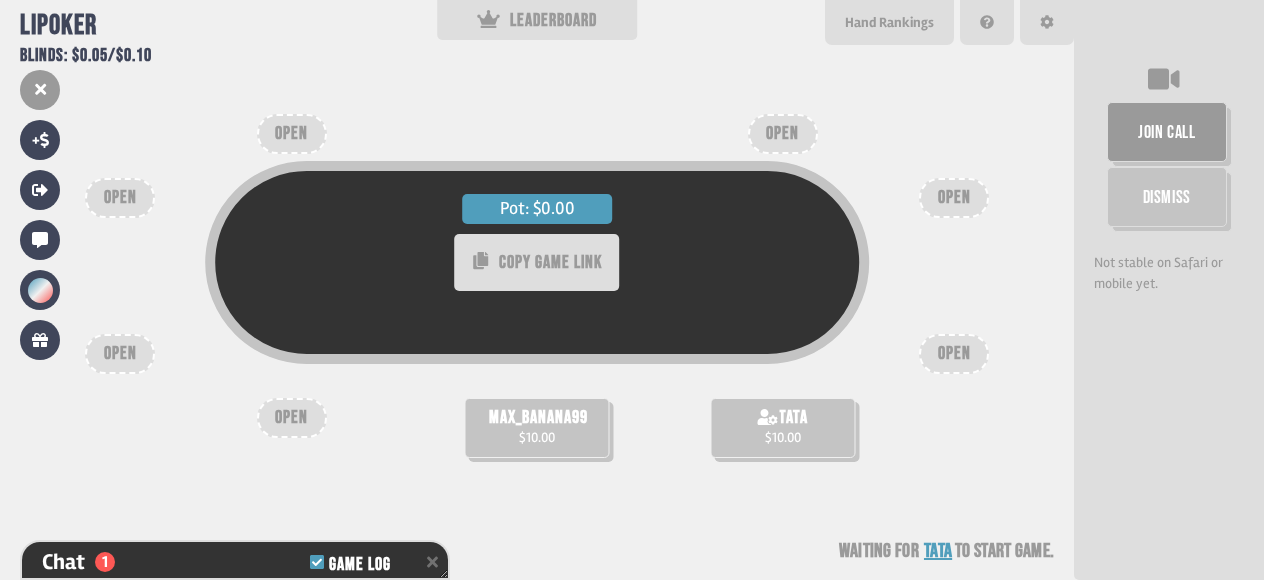 click on "join call" at bounding box center [1167, 132] 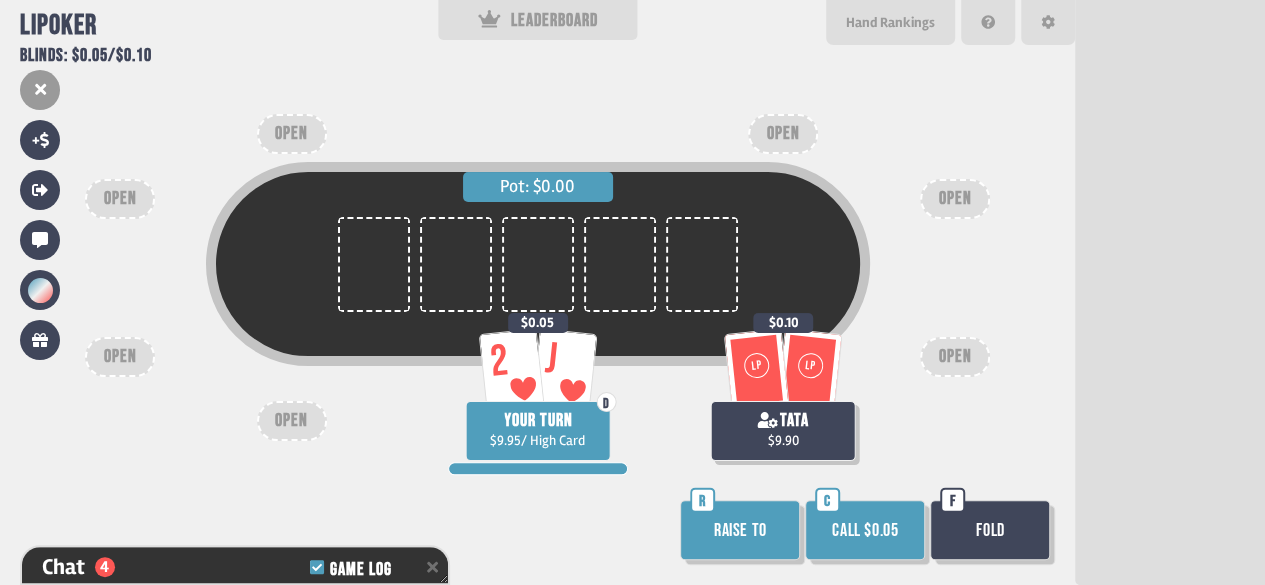 scroll, scrollTop: 100, scrollLeft: 0, axis: vertical 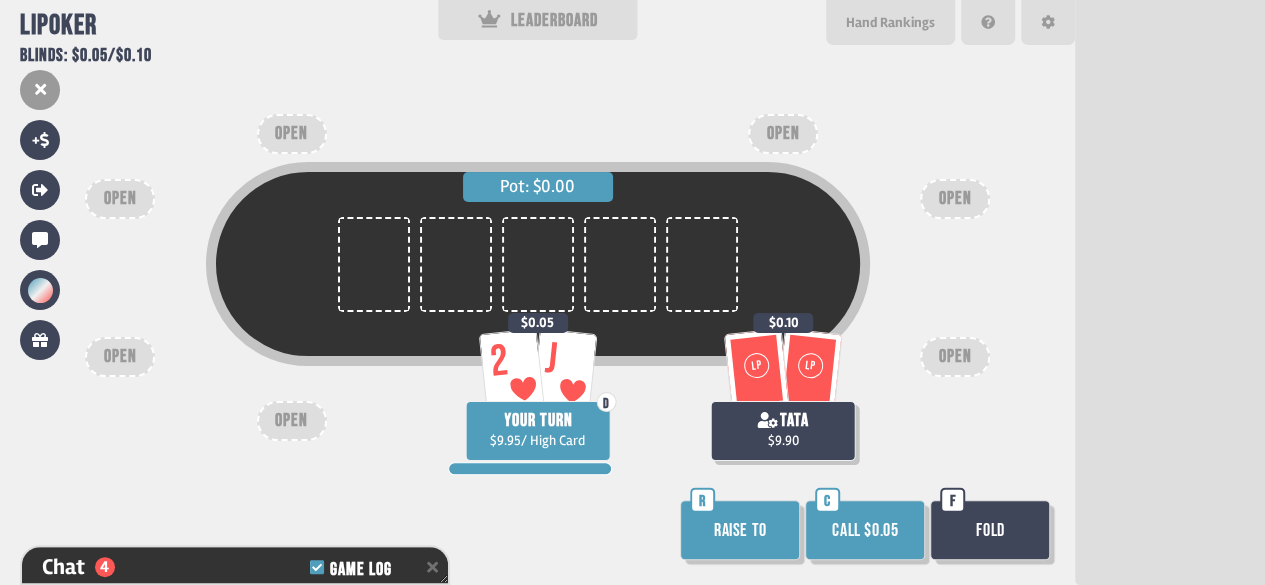 click on "Fold" at bounding box center [990, 530] 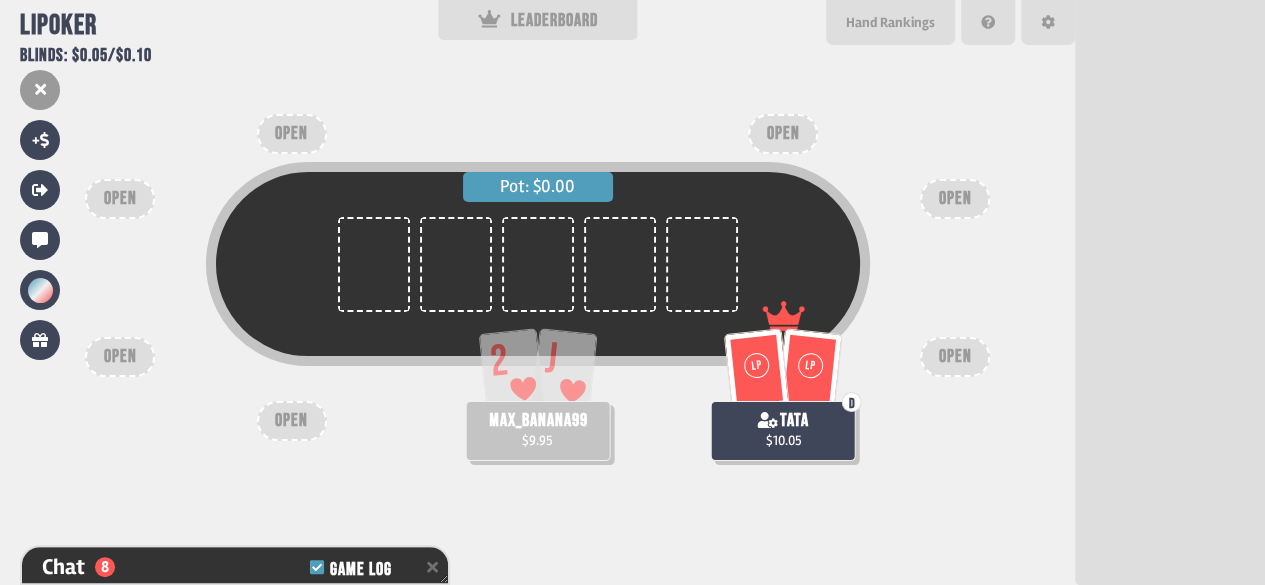 scroll, scrollTop: 100, scrollLeft: 0, axis: vertical 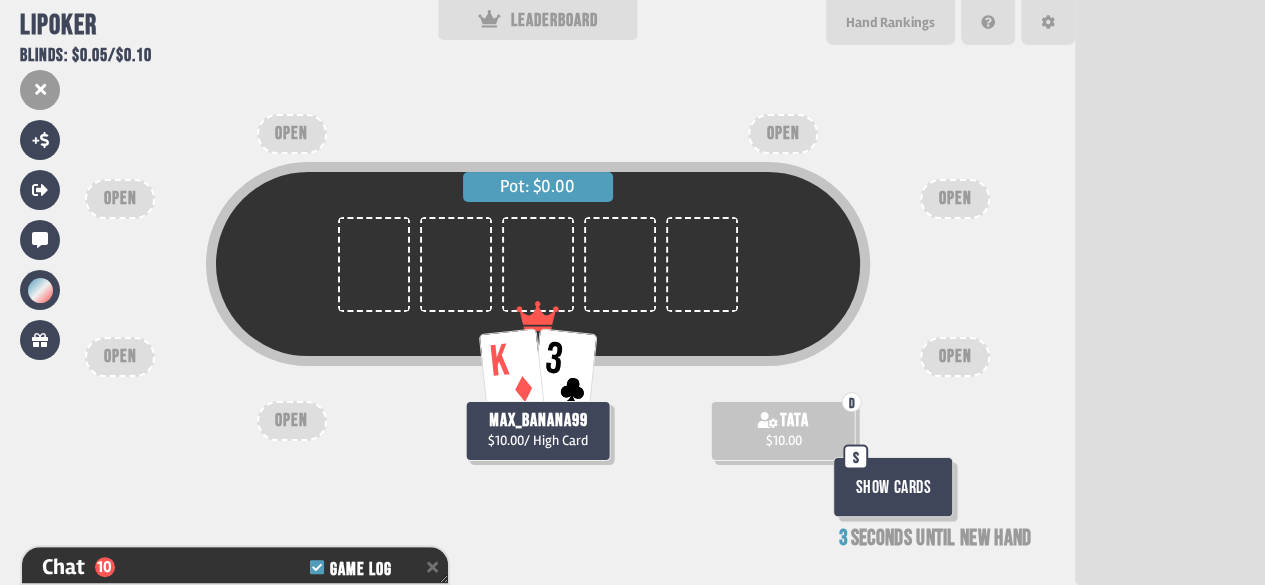 click on "Show Cards" at bounding box center (893, 487) 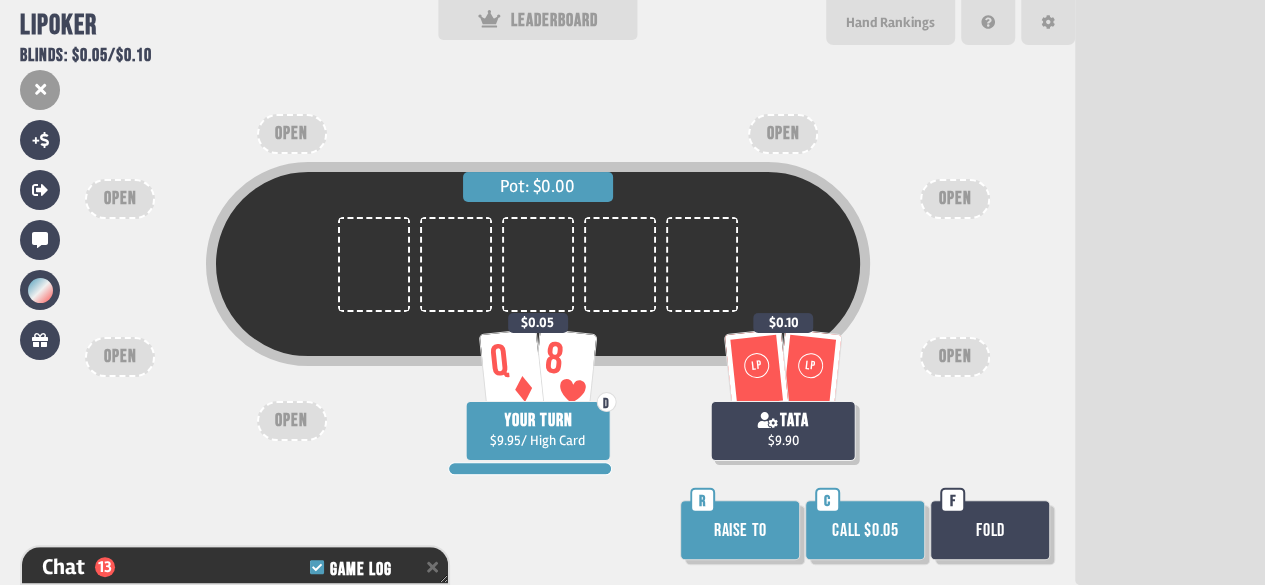 click on "Raise to" at bounding box center (740, 530) 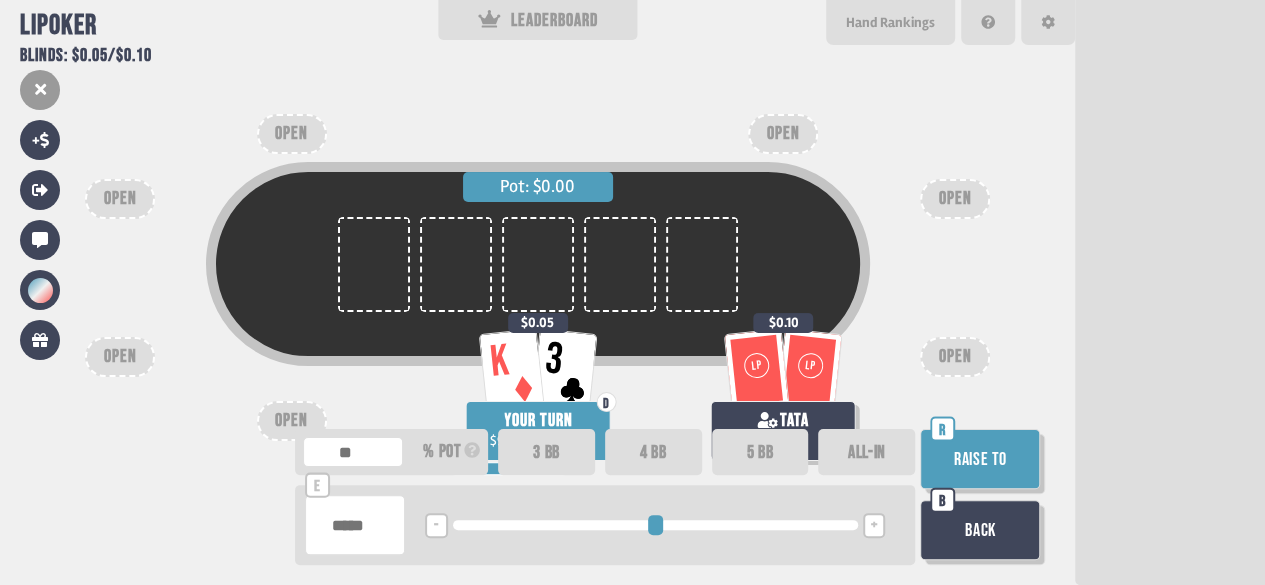 click at bounding box center [355, 525] 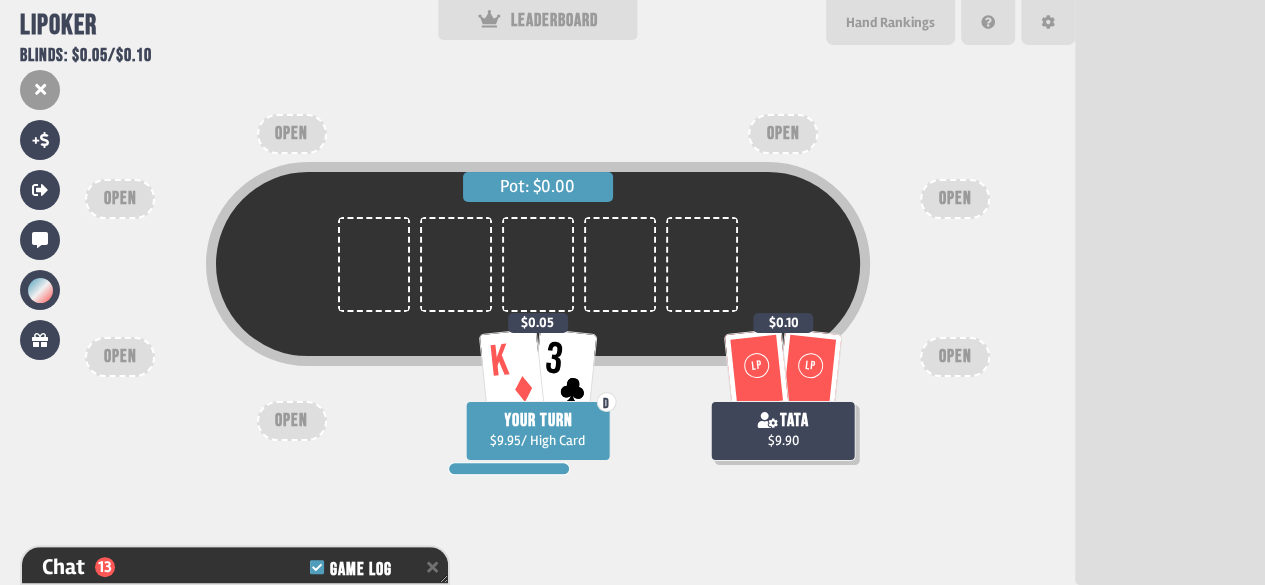 scroll, scrollTop: 527, scrollLeft: 0, axis: vertical 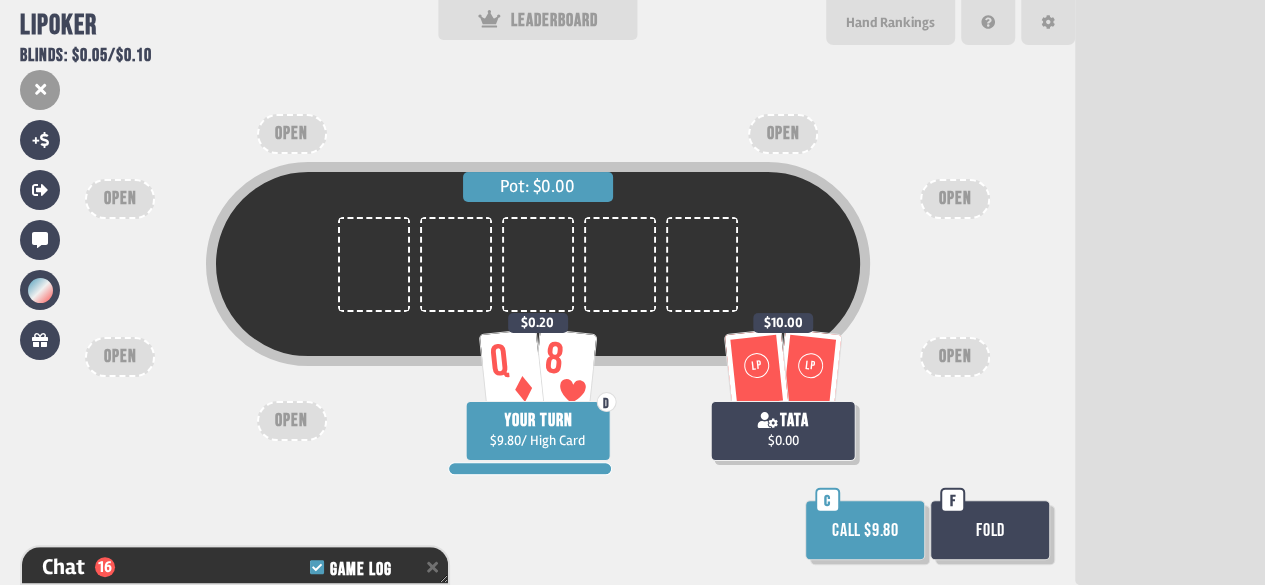 click on "Fold" at bounding box center (990, 530) 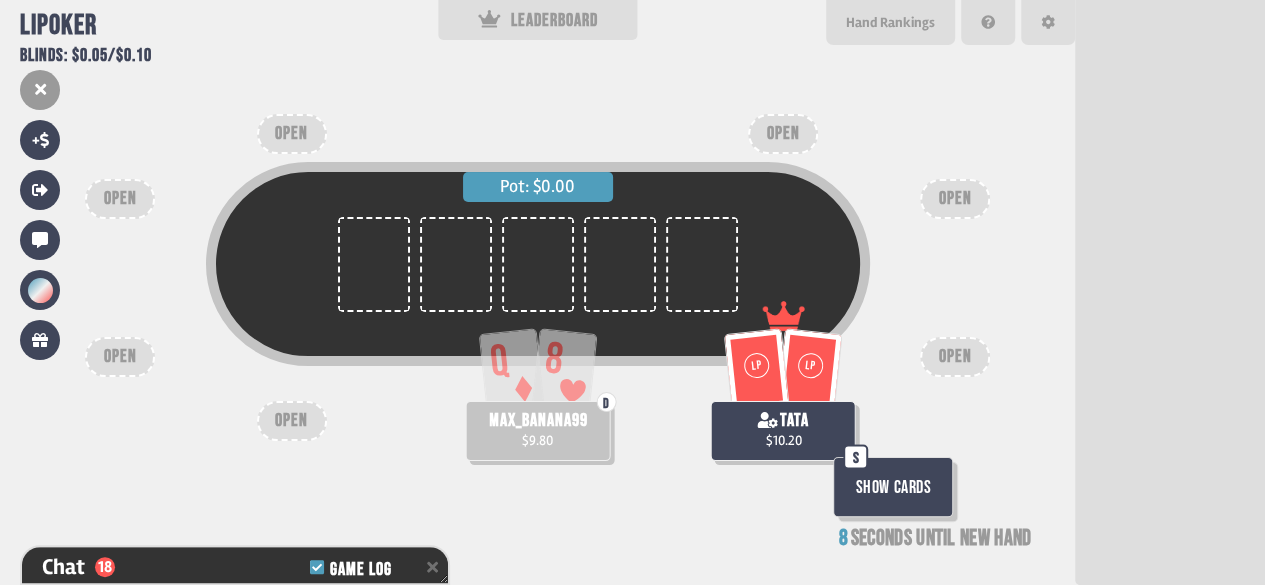 scroll, scrollTop: 102, scrollLeft: 0, axis: vertical 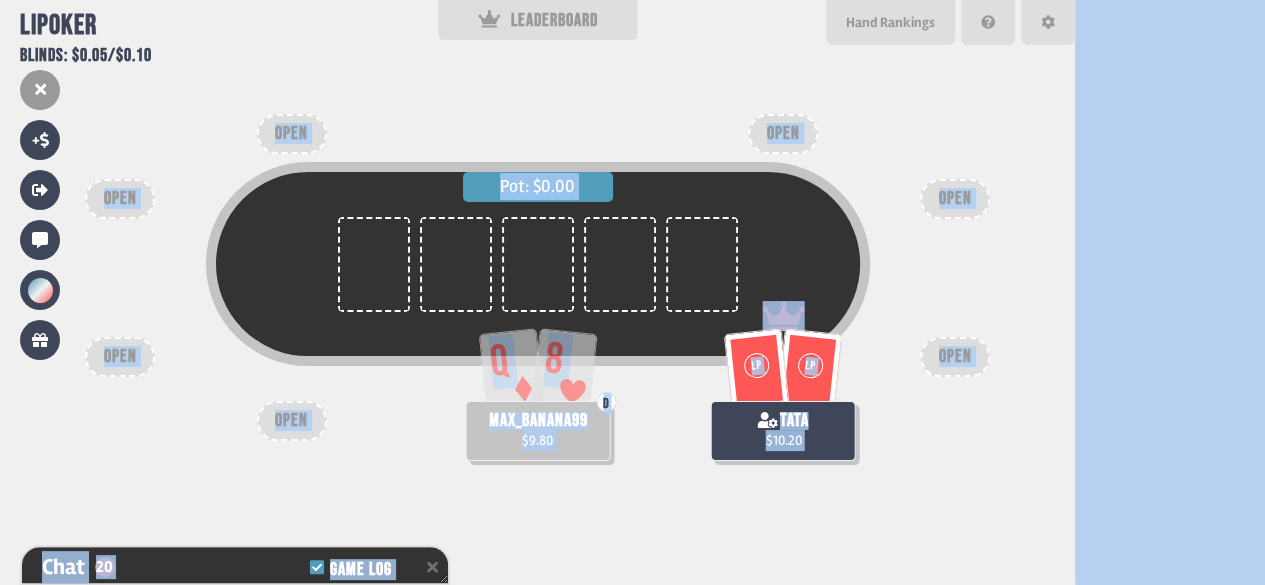click on "Pot: $0.00   Q 8 D max_banana99 $9.80  LP LP tata $10.20  OPEN OPEN OPEN OPEN OPEN OPEN OPEN" at bounding box center [537, 292] 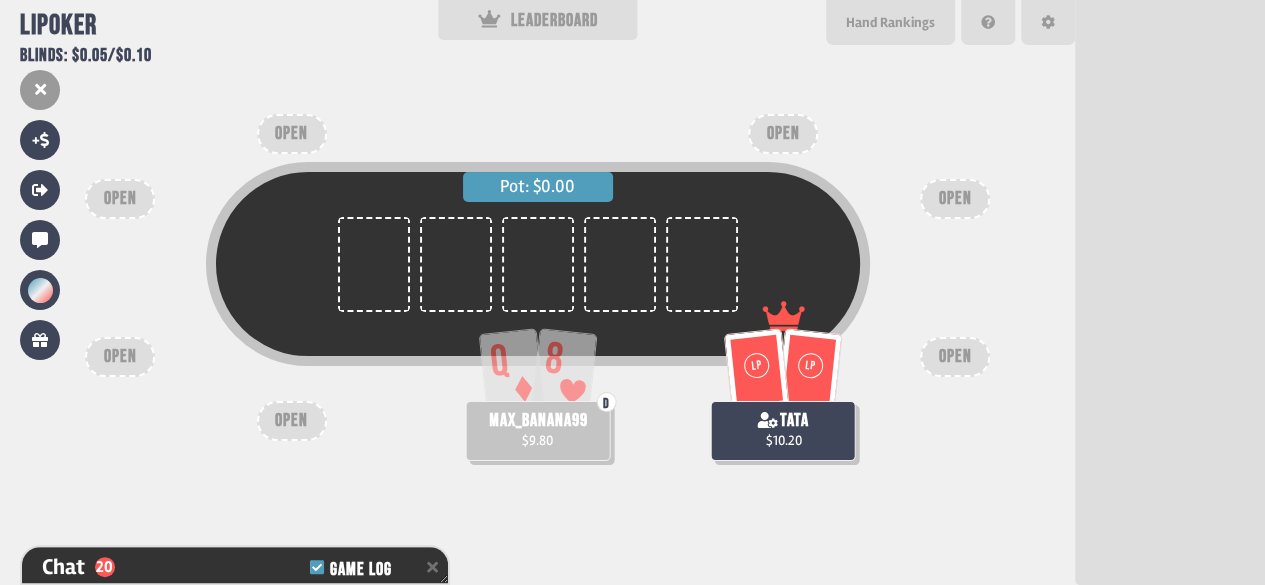 click on "Pot: $0.00" at bounding box center (537, 293) 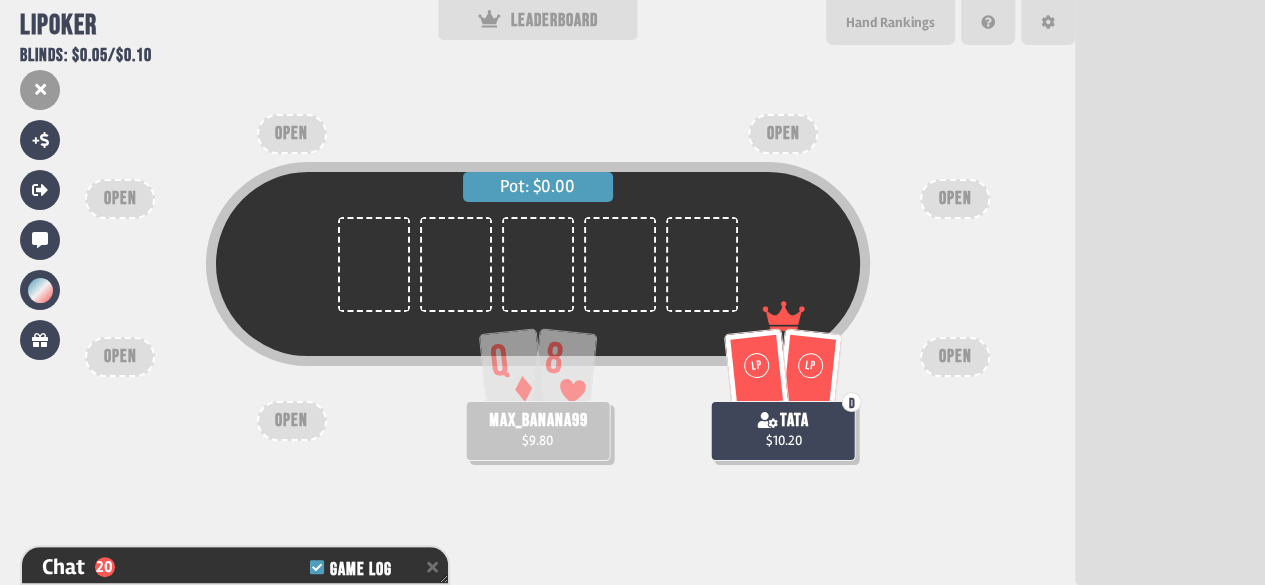 click on "Pot: $0.00" at bounding box center [537, 293] 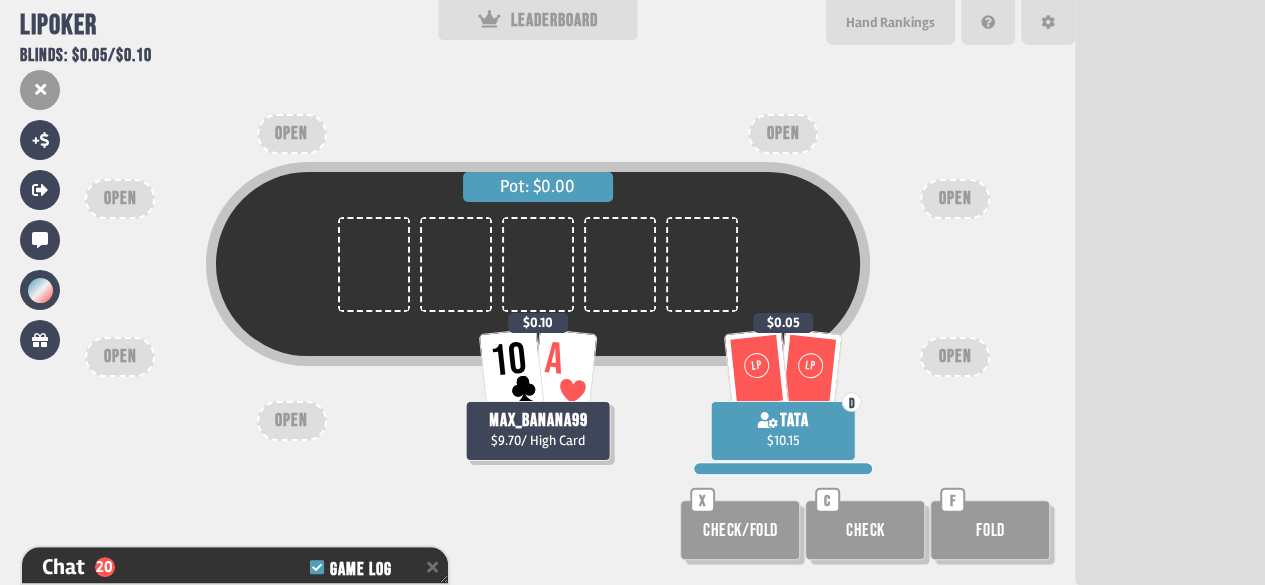 scroll, scrollTop: 100, scrollLeft: 0, axis: vertical 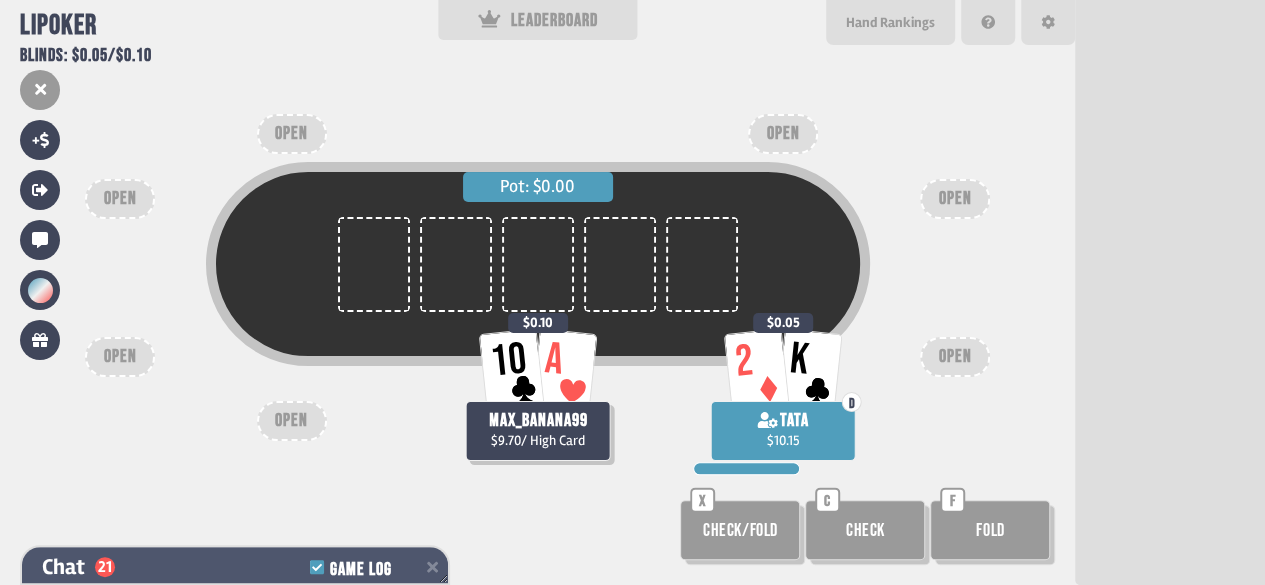 click at bounding box center (432, 567) 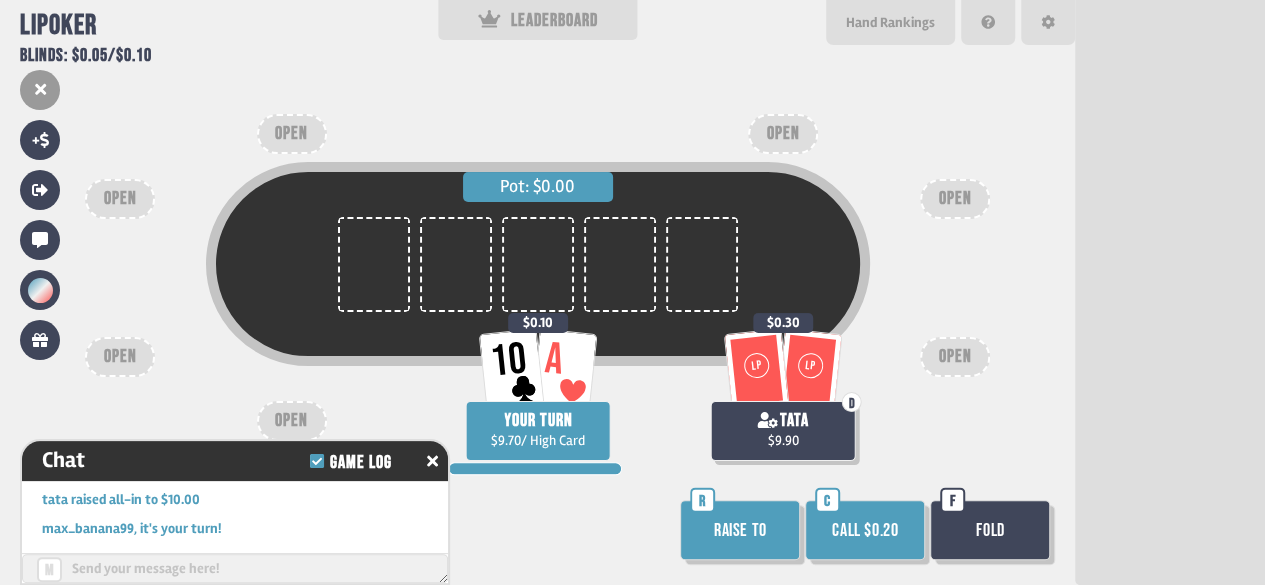 click 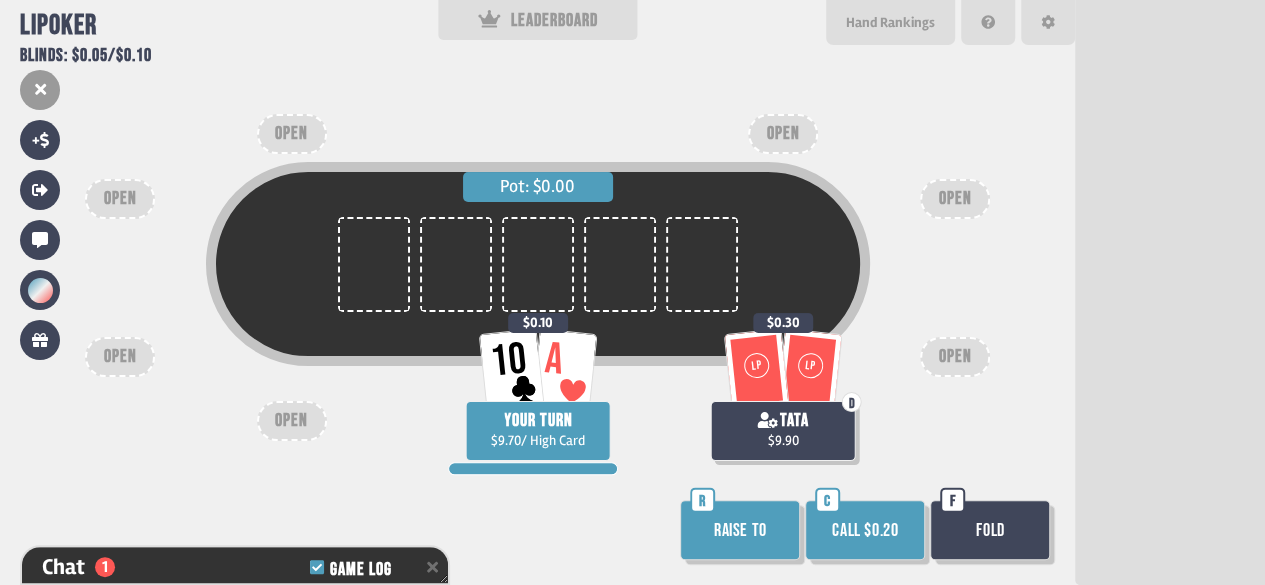 click on "Raise to" at bounding box center [740, 530] 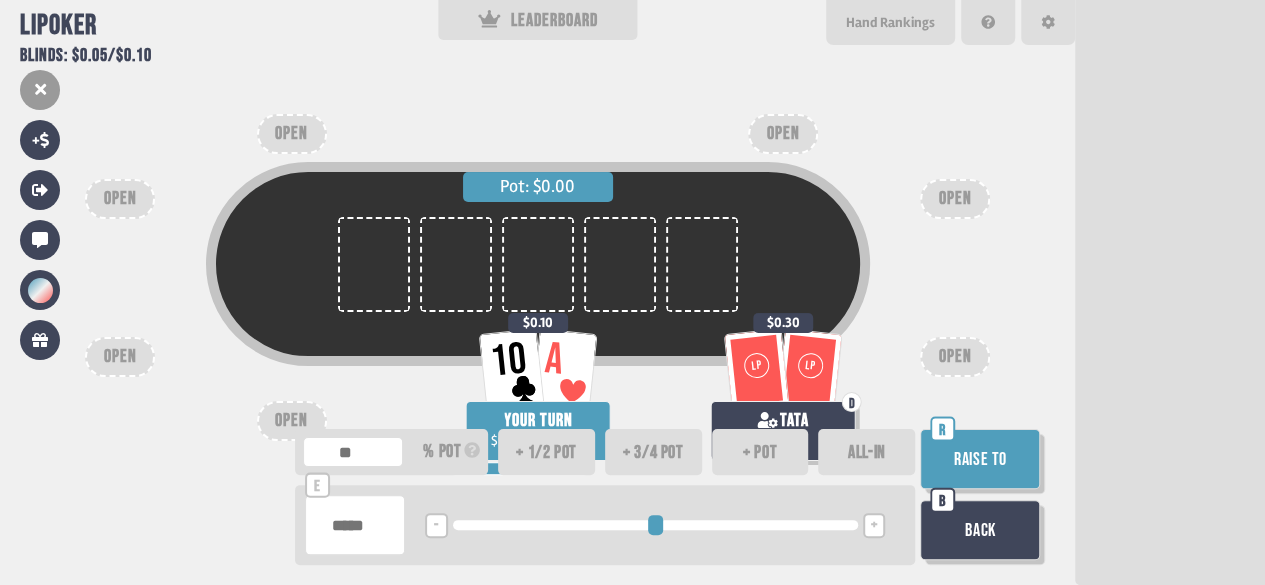 click on "Raise to" at bounding box center (980, 459) 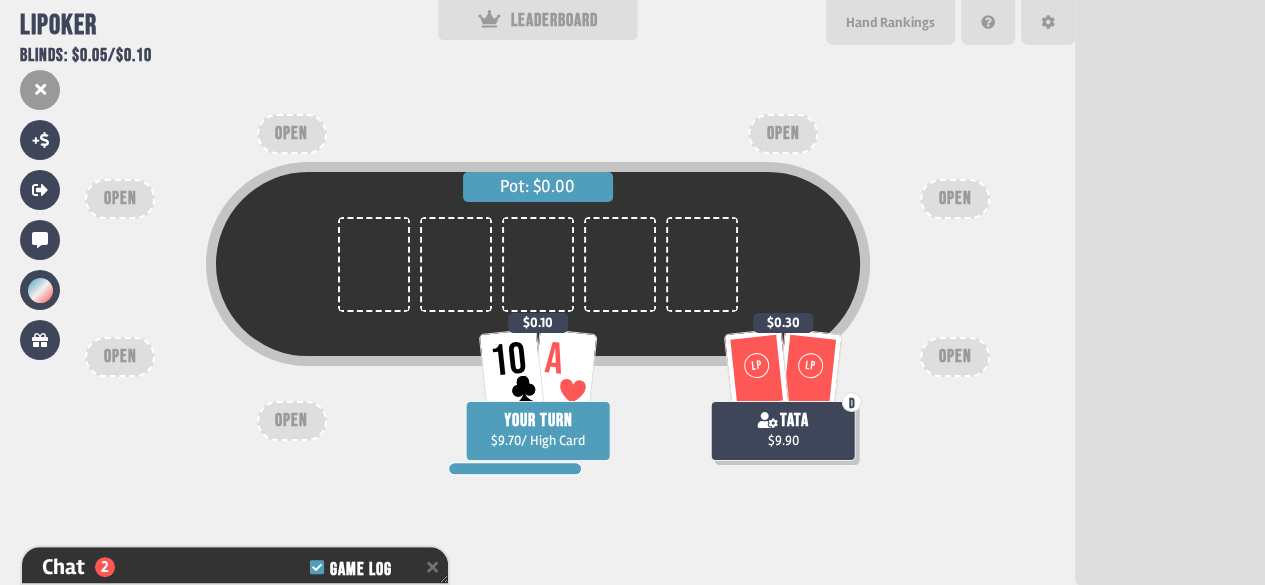scroll, scrollTop: 817, scrollLeft: 0, axis: vertical 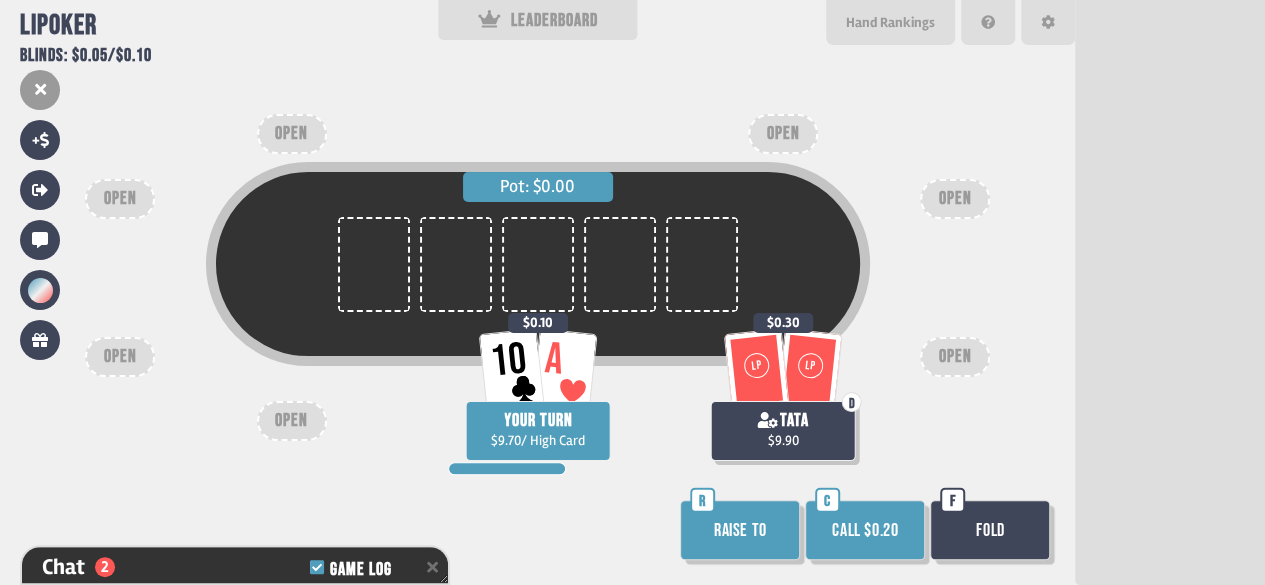 click on "Raise to" at bounding box center [740, 530] 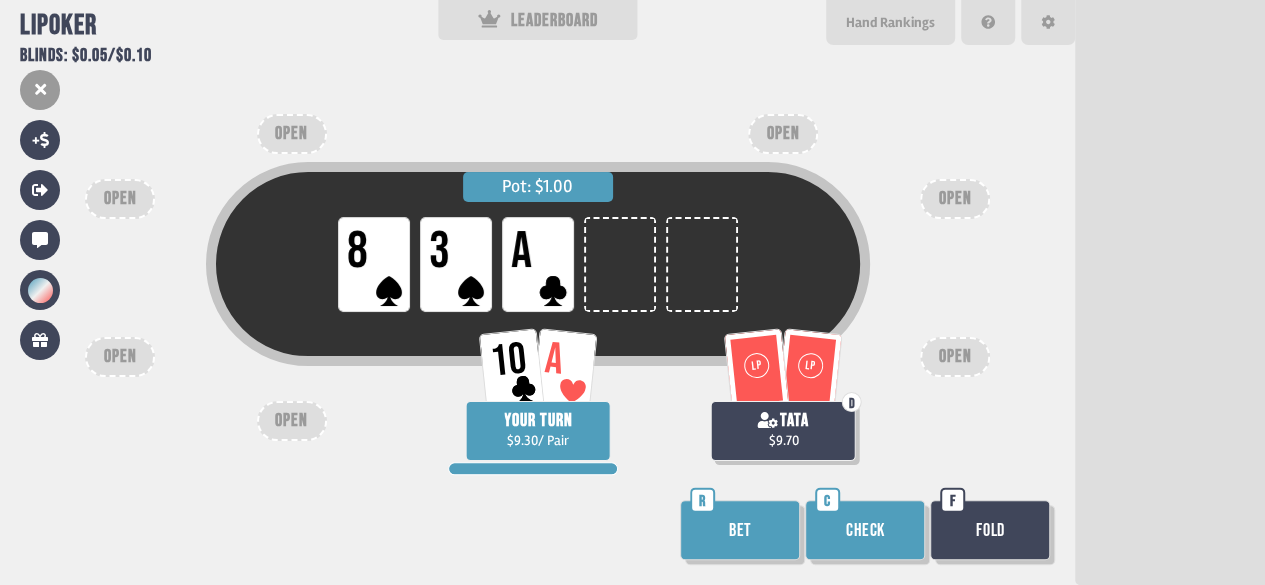 click on "Bet" at bounding box center [740, 530] 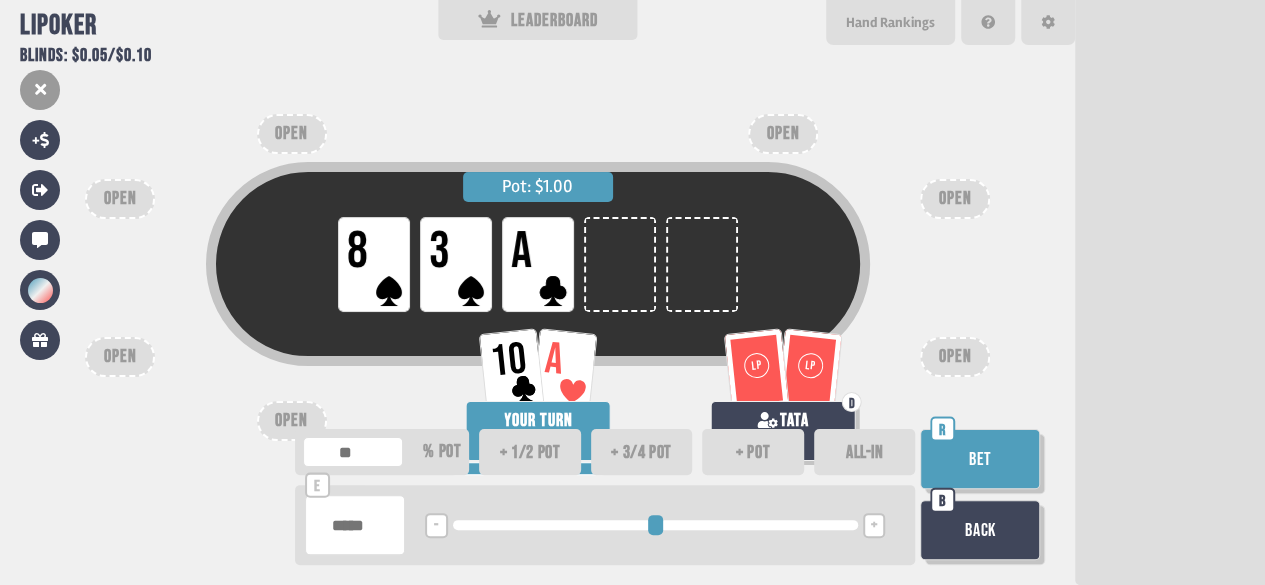 click on "+" at bounding box center (874, 525) 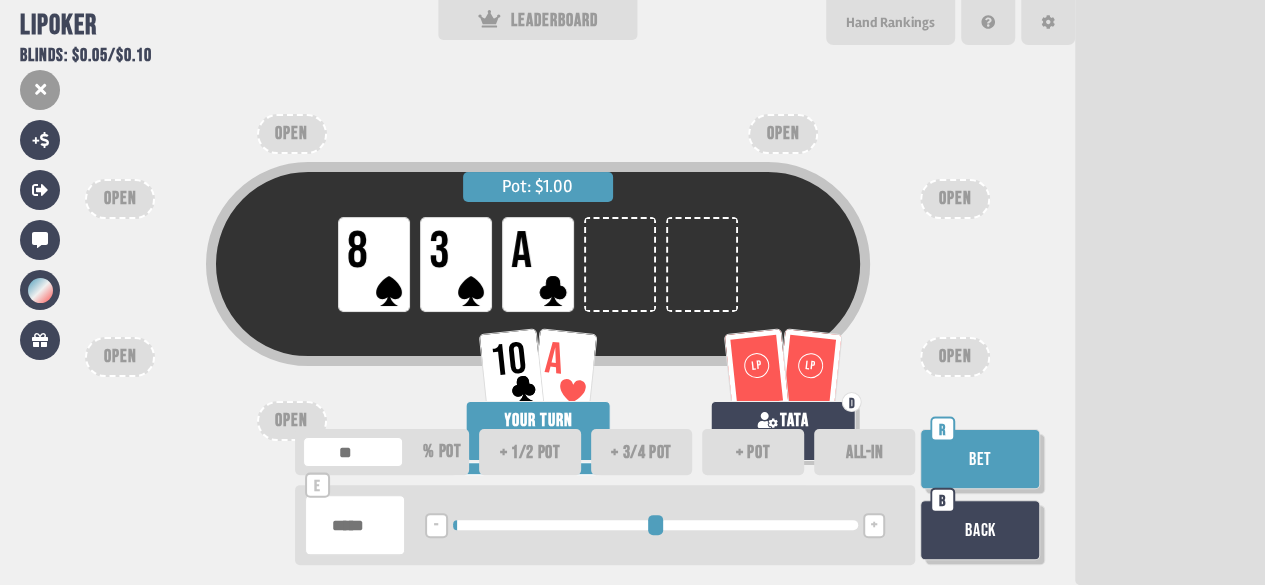 click on "+" at bounding box center [874, 525] 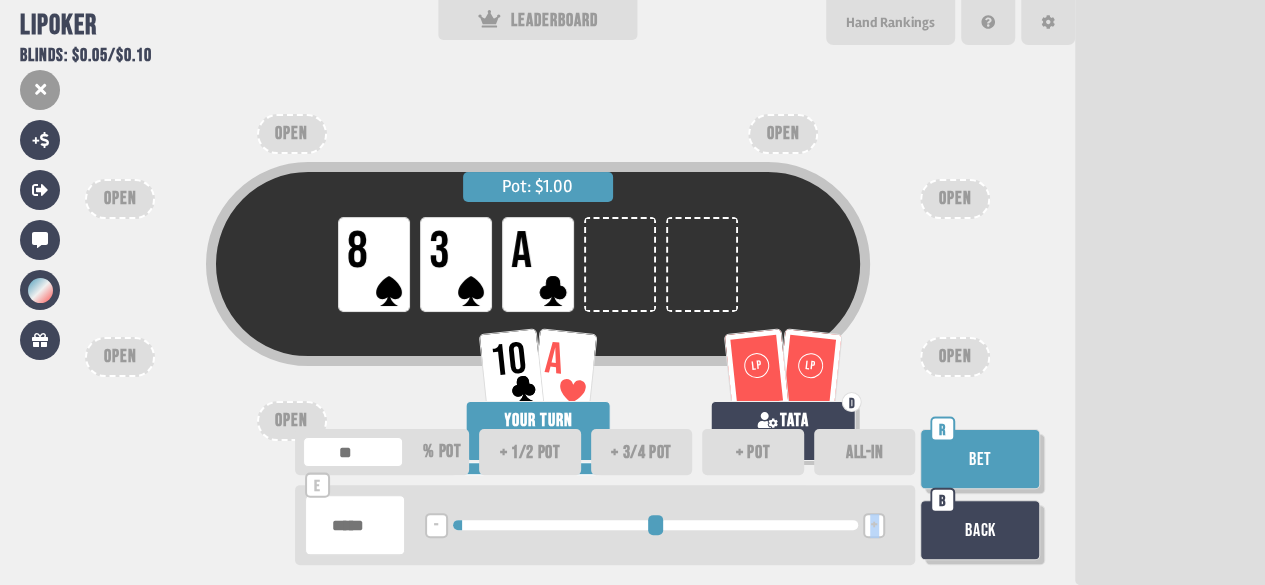 click on "+" at bounding box center (874, 525) 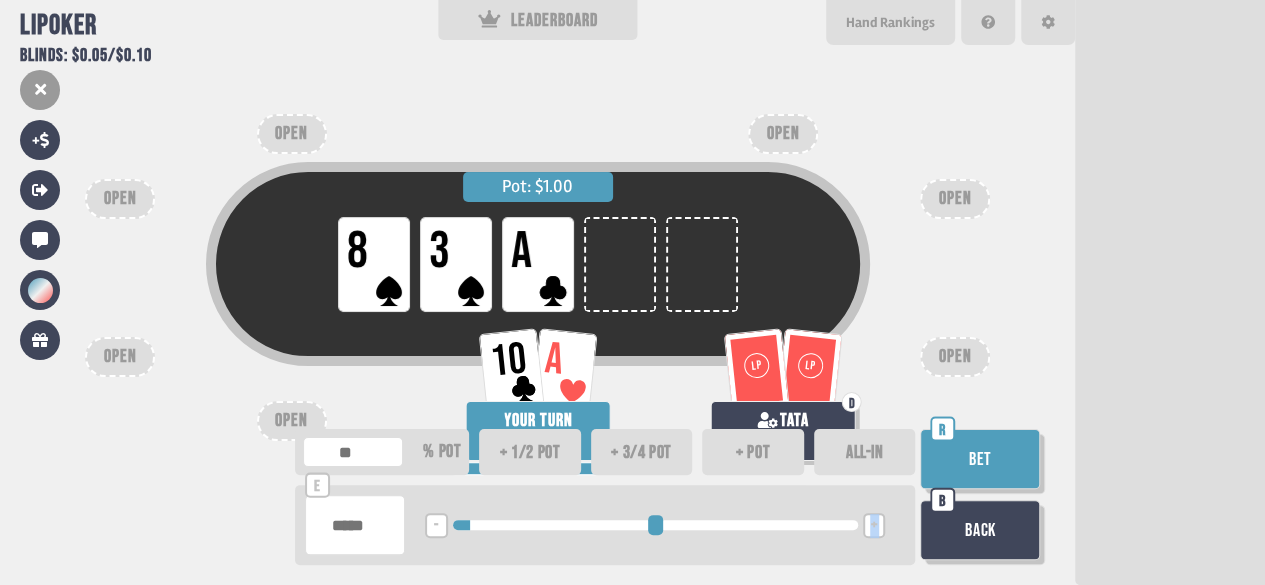 click on "+" at bounding box center [874, 525] 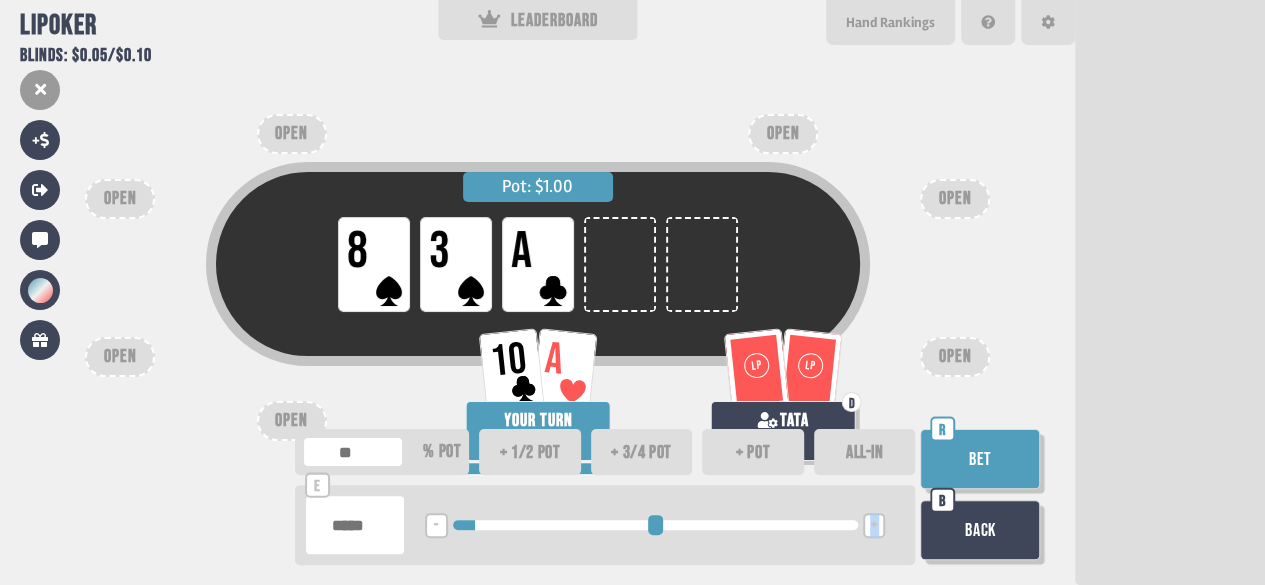 click on "+" at bounding box center (874, 525) 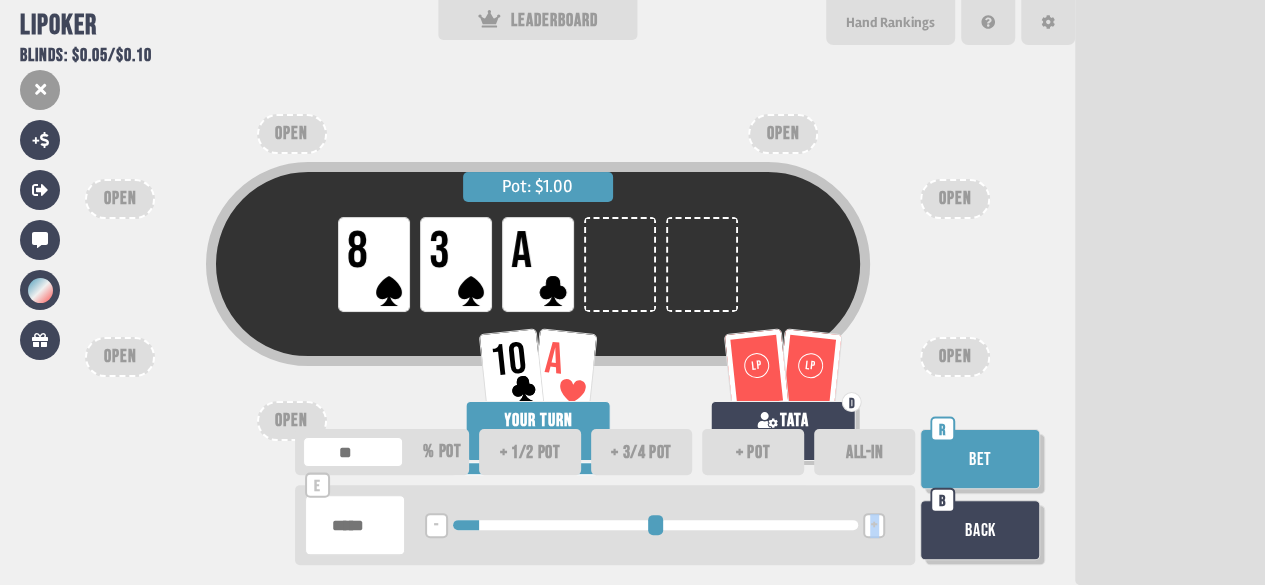 click on "+" at bounding box center [874, 525] 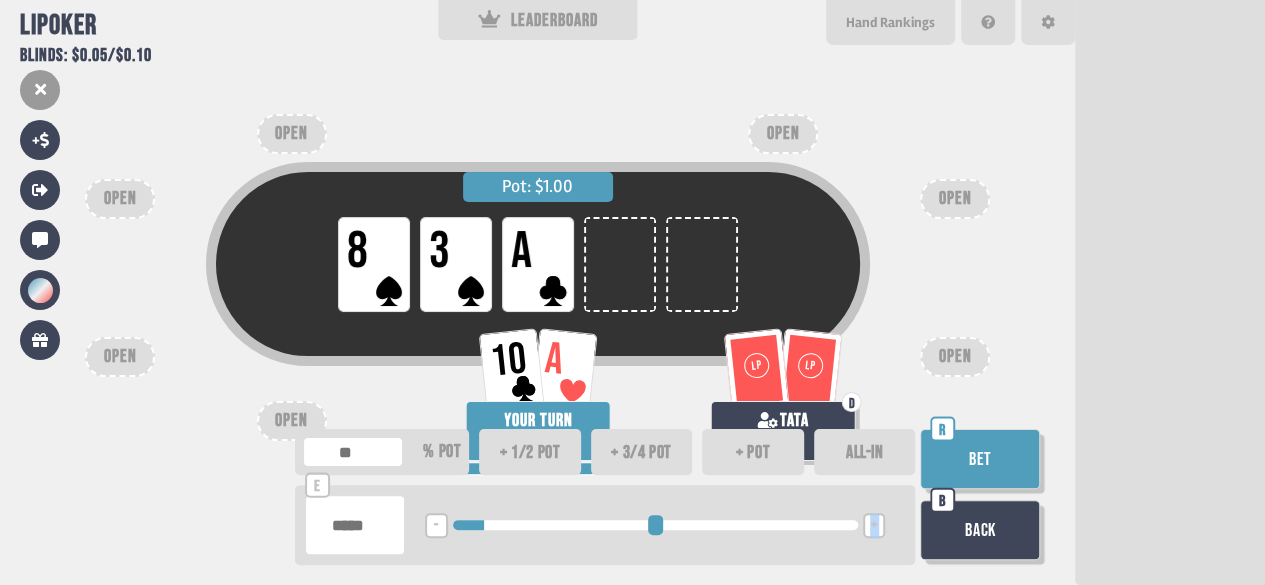 click on "+" at bounding box center (874, 525) 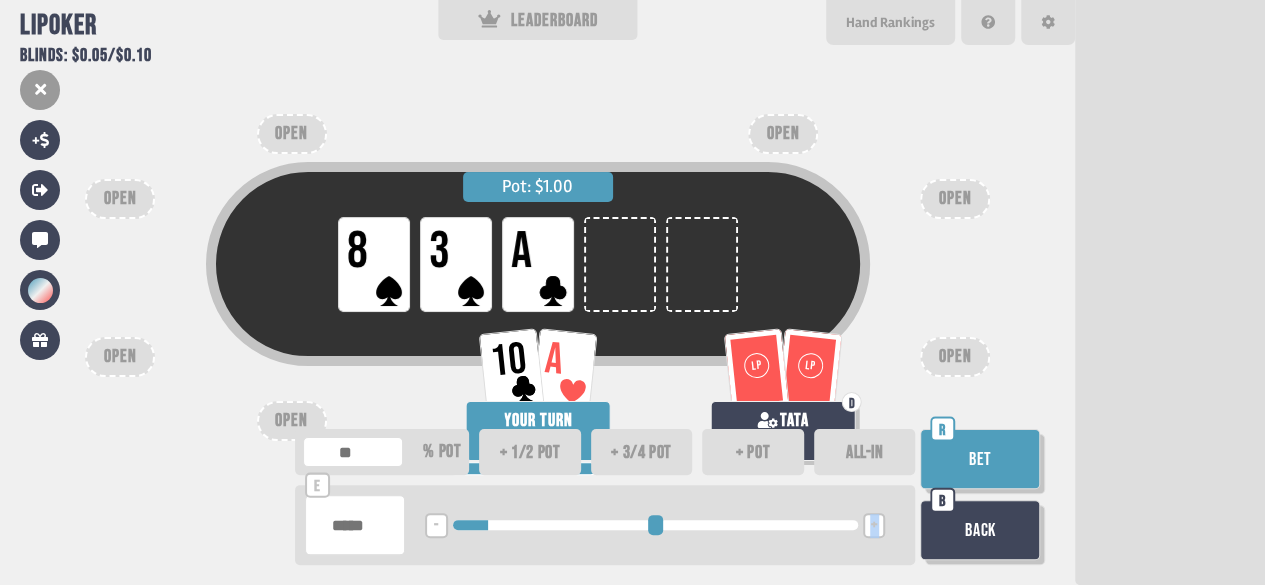type on "**" 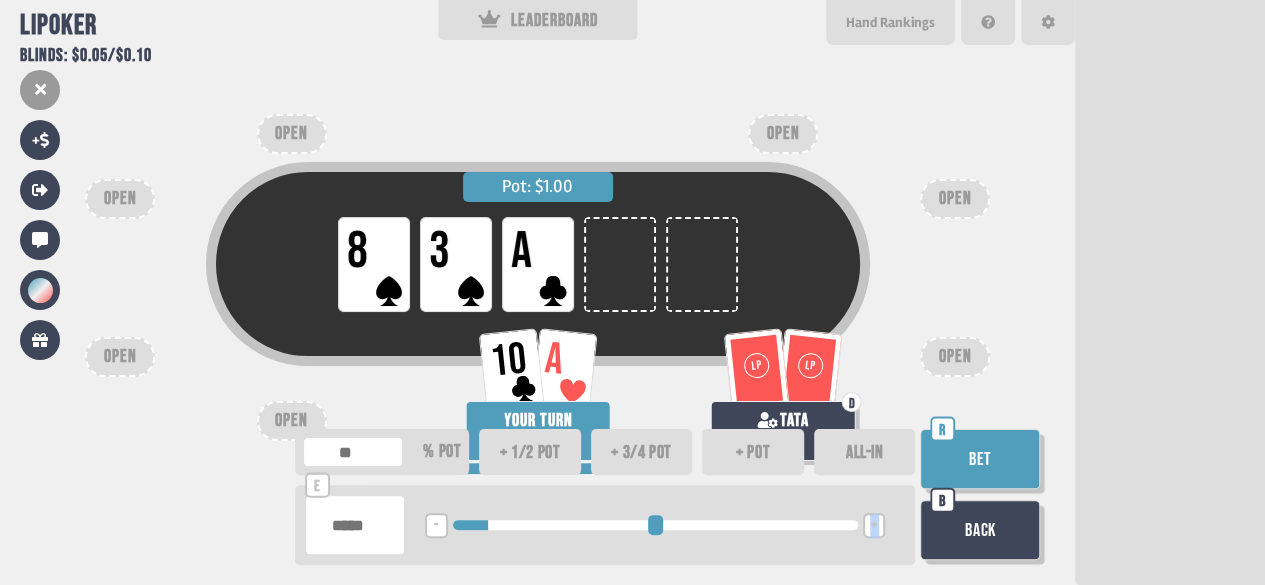 click on "+" at bounding box center (874, 525) 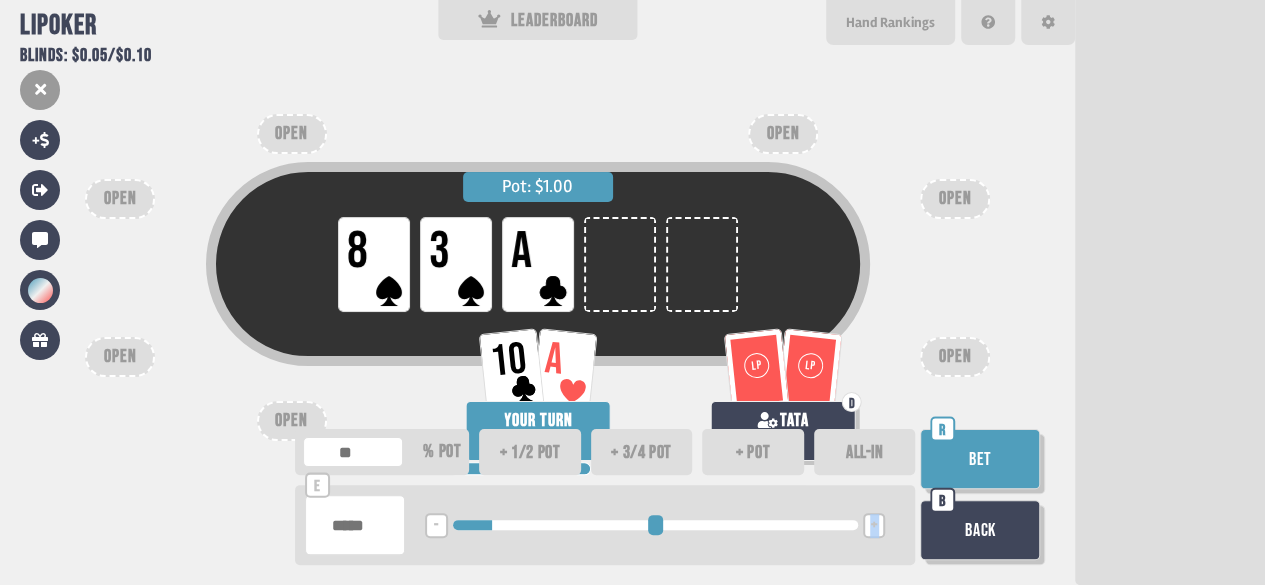 click on "Bet" at bounding box center (980, 459) 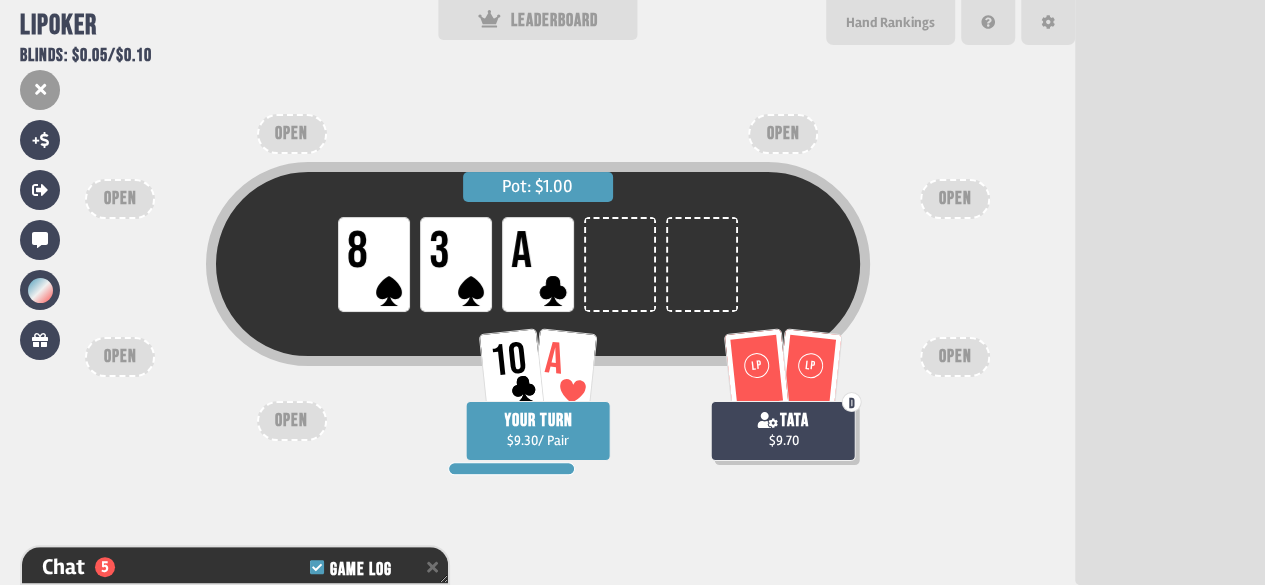 scroll, scrollTop: 933, scrollLeft: 0, axis: vertical 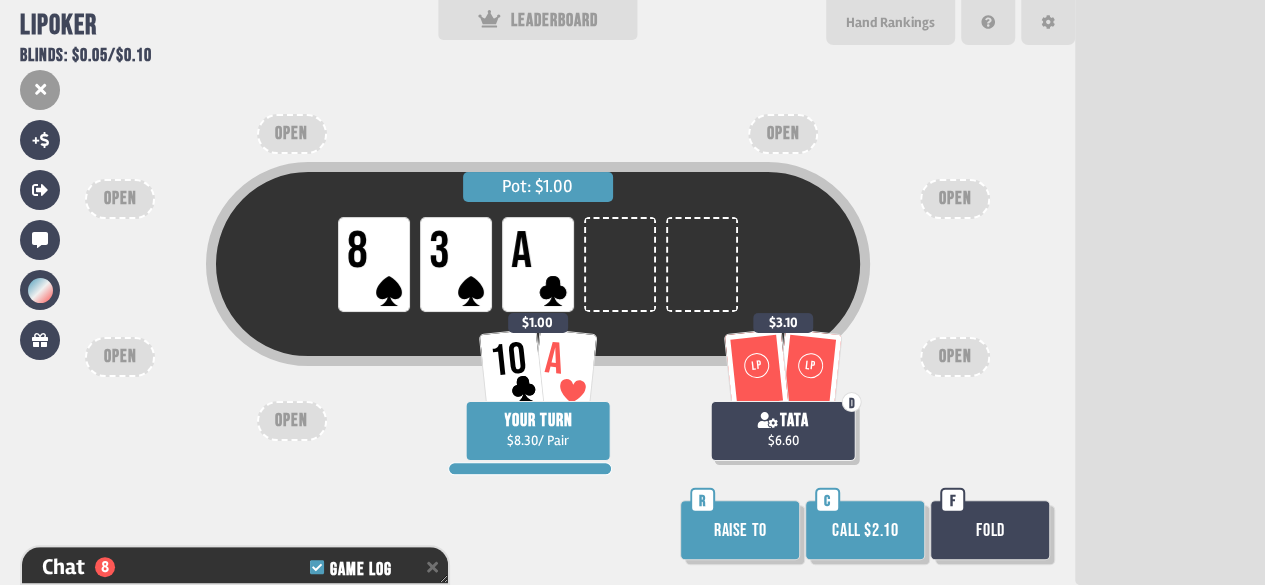 click on "Raise to" at bounding box center (740, 530) 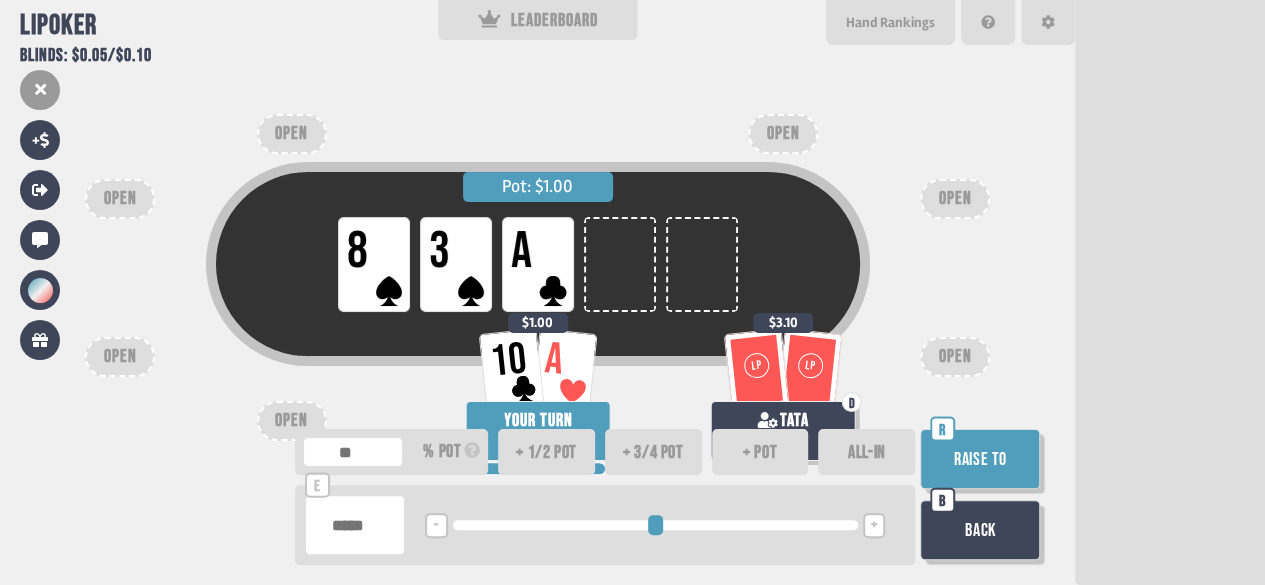 click on "+" at bounding box center [874, 525] 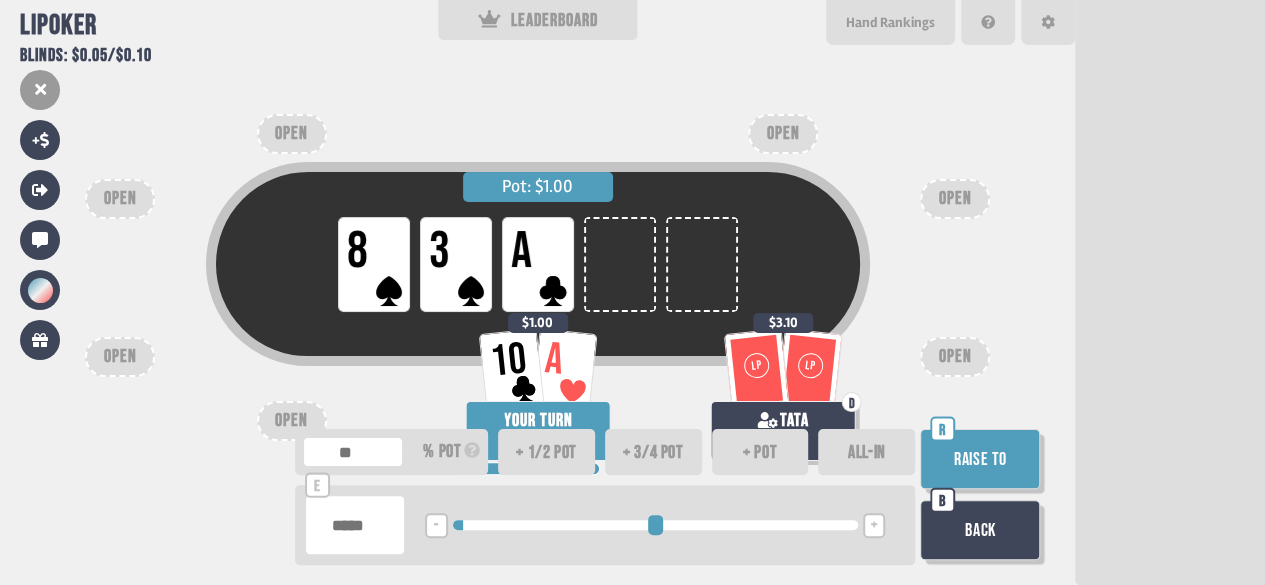 click on "+" at bounding box center (873, 526) 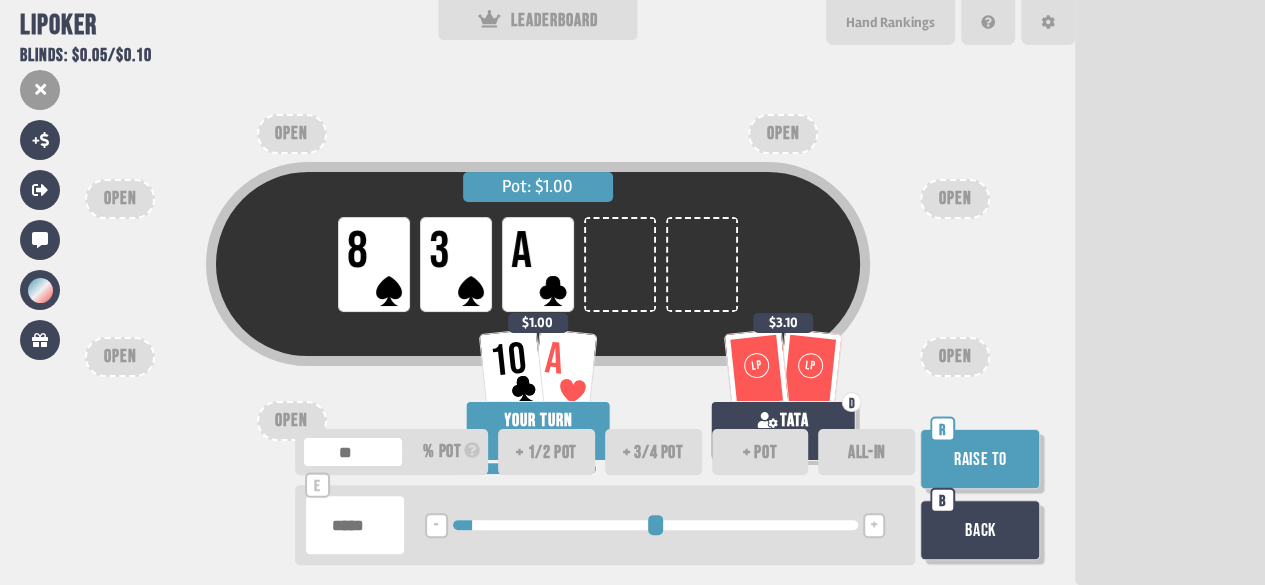 click on "+" at bounding box center (873, 526) 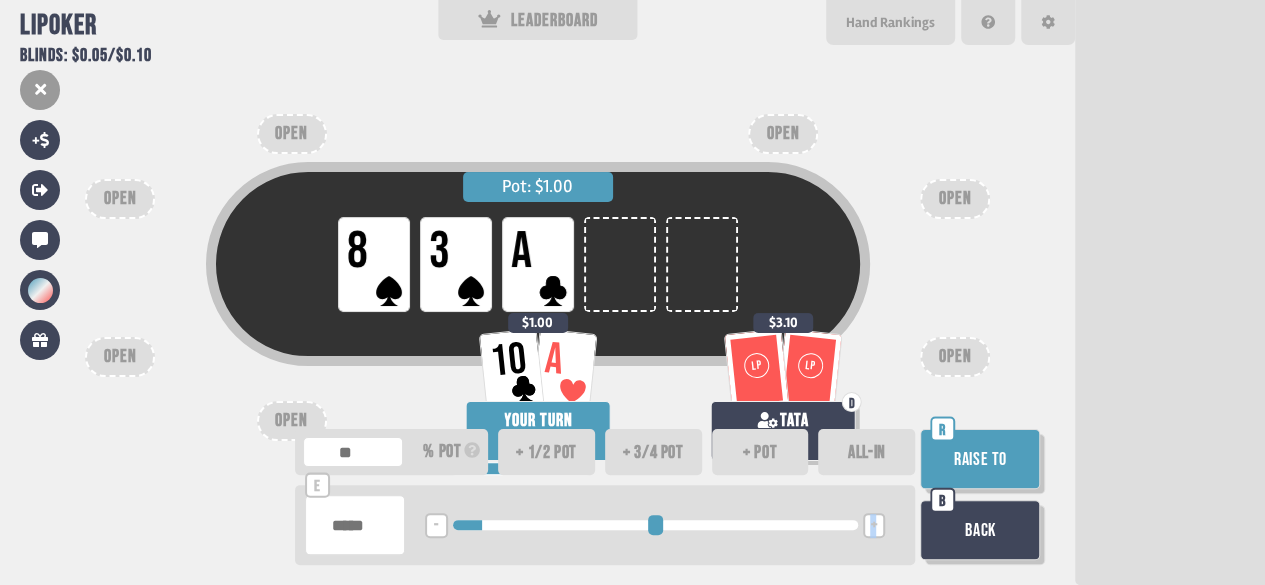click on "+" at bounding box center (873, 526) 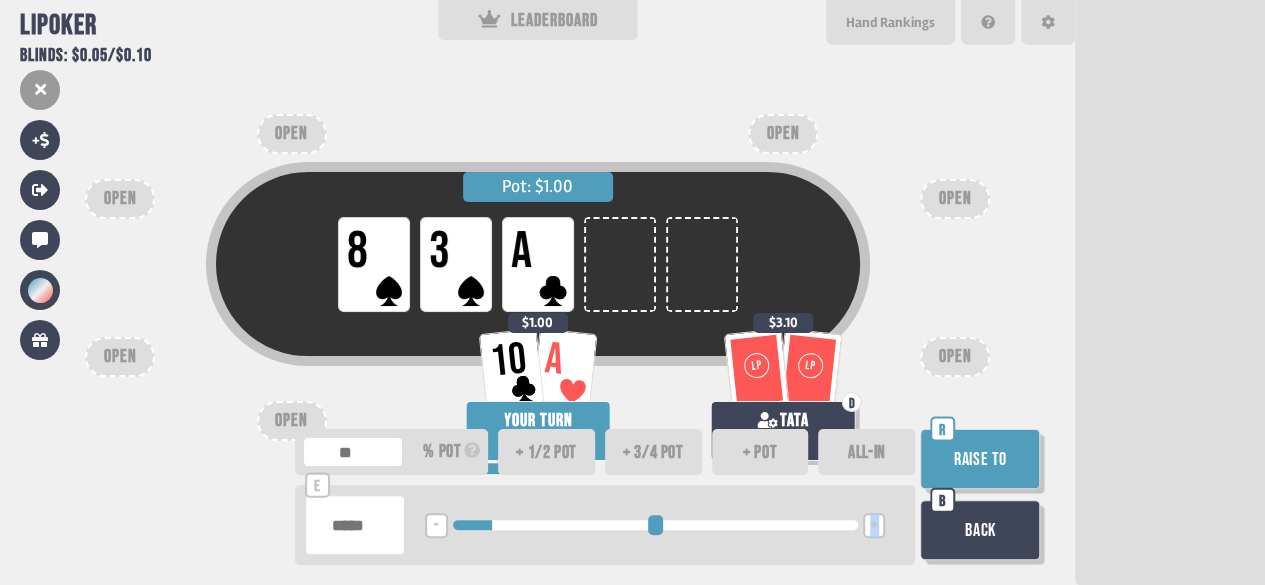 click on "+" at bounding box center (873, 526) 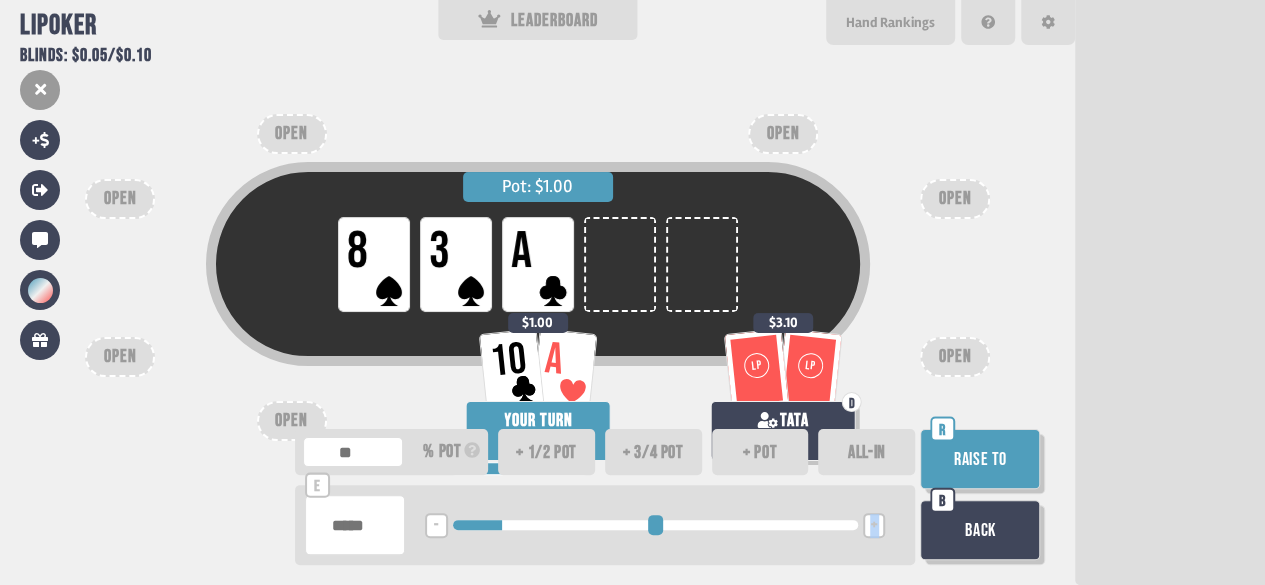 click on "+" at bounding box center [873, 526] 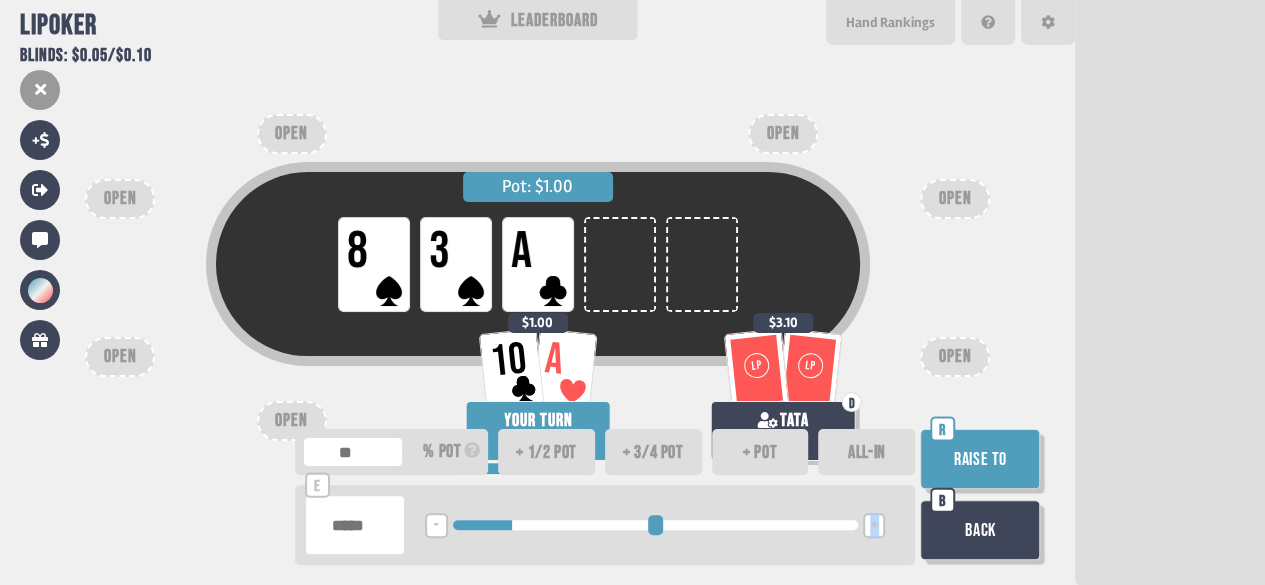 click on "+" at bounding box center (873, 526) 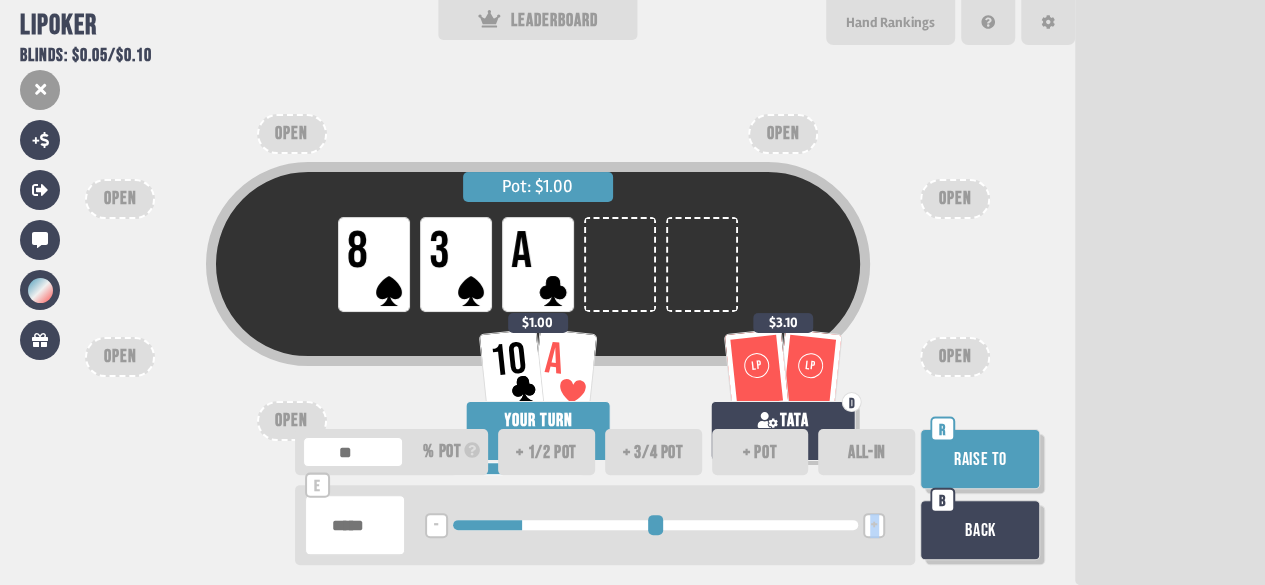 click on "+" at bounding box center (873, 526) 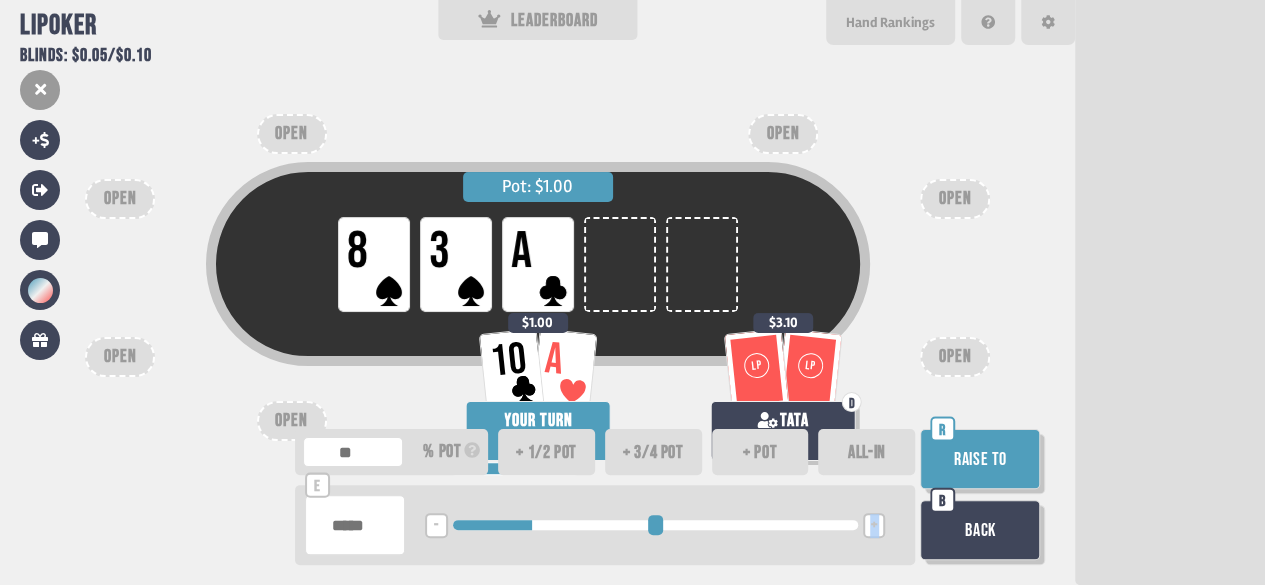 click on "Raise to" at bounding box center (980, 459) 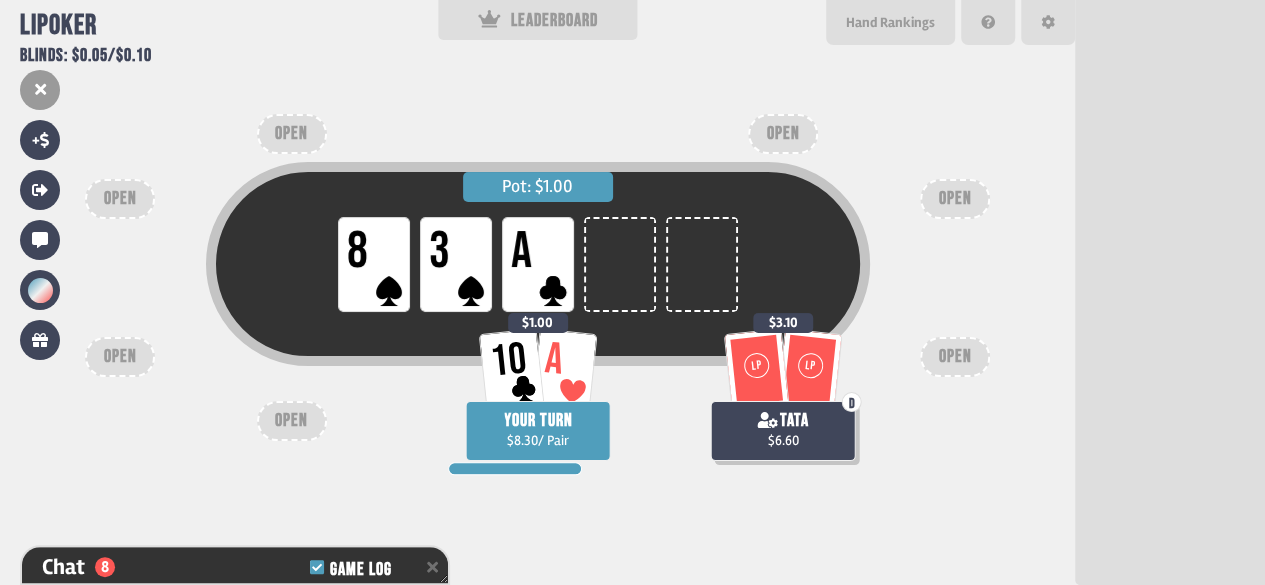 scroll, scrollTop: 991, scrollLeft: 0, axis: vertical 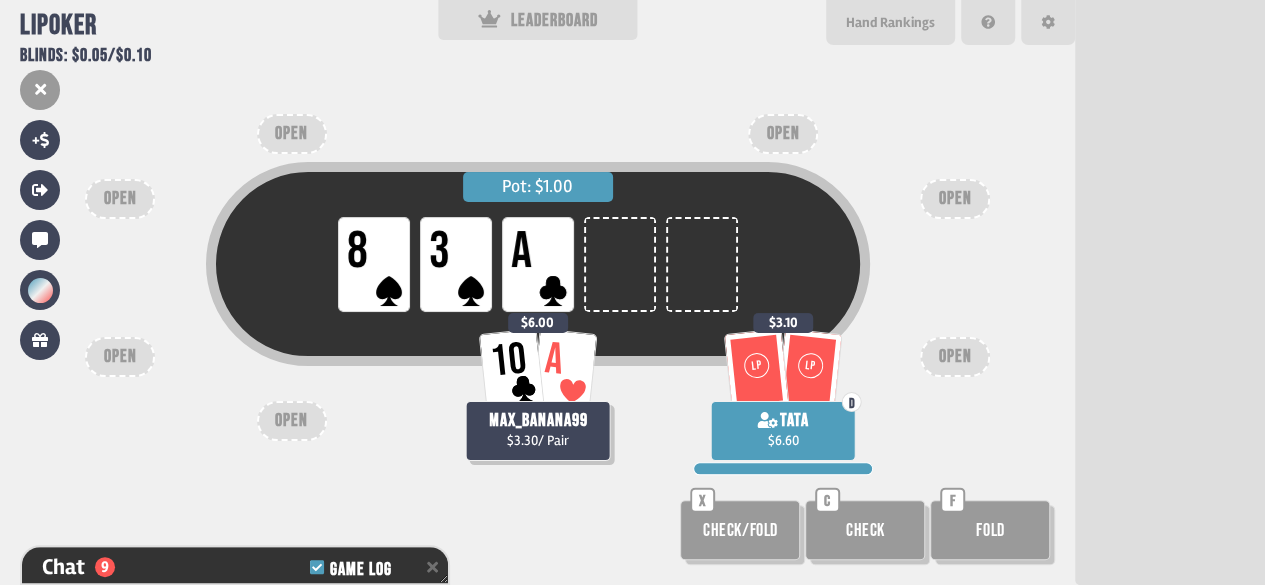 click on "Check/Fold" at bounding box center [740, 530] 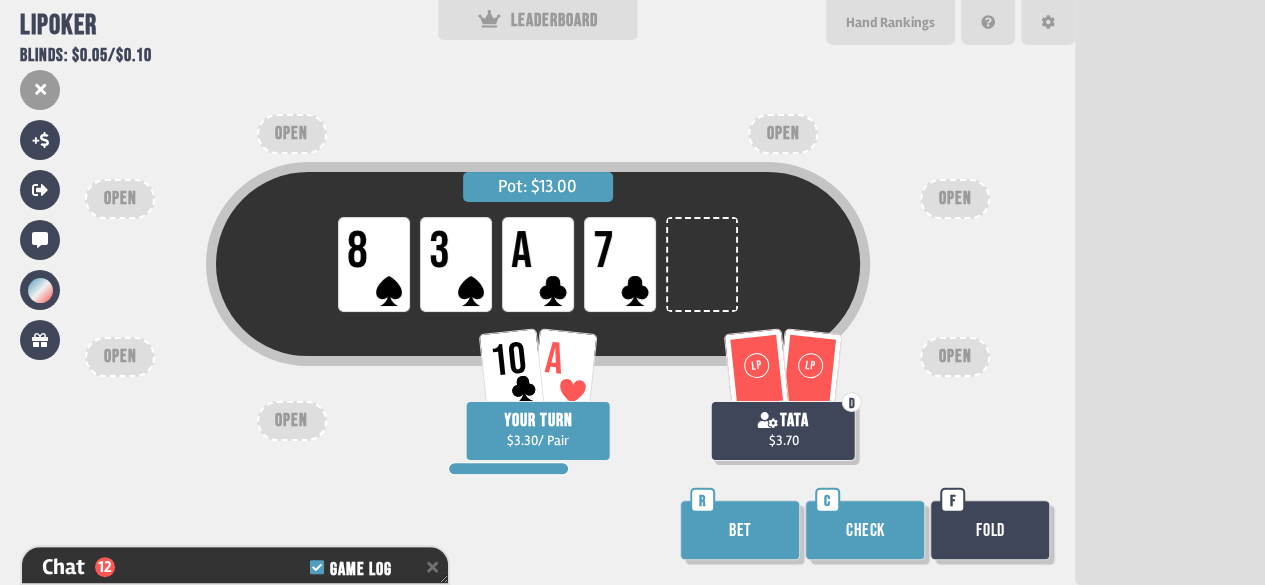 click on "Check" at bounding box center (865, 530) 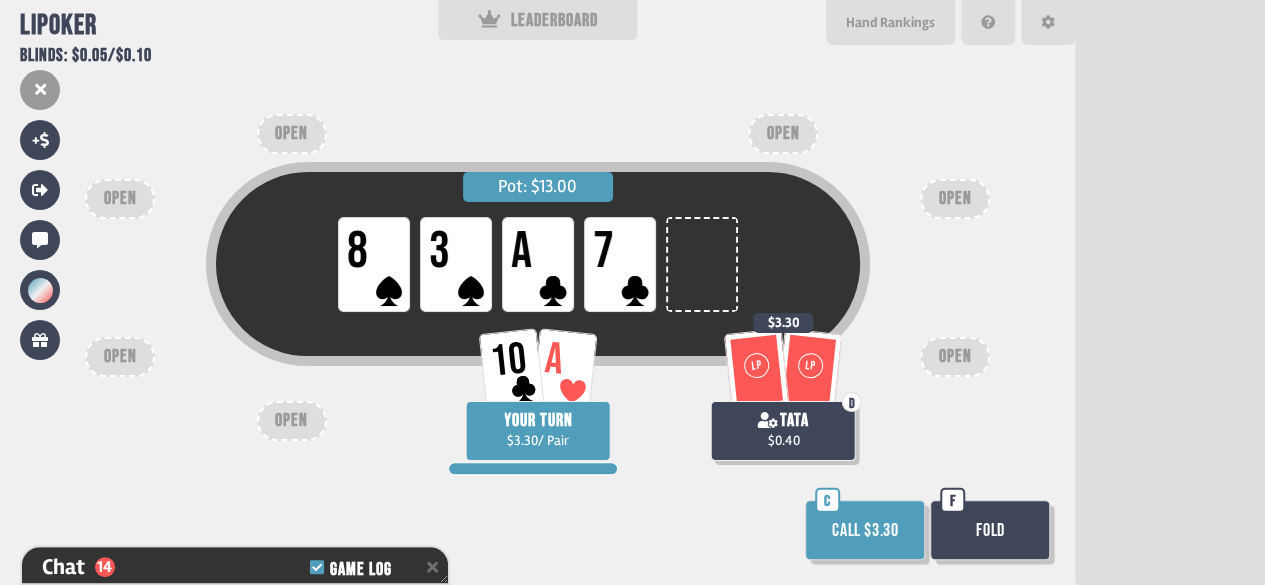 click on "Call $3.30" at bounding box center (865, 530) 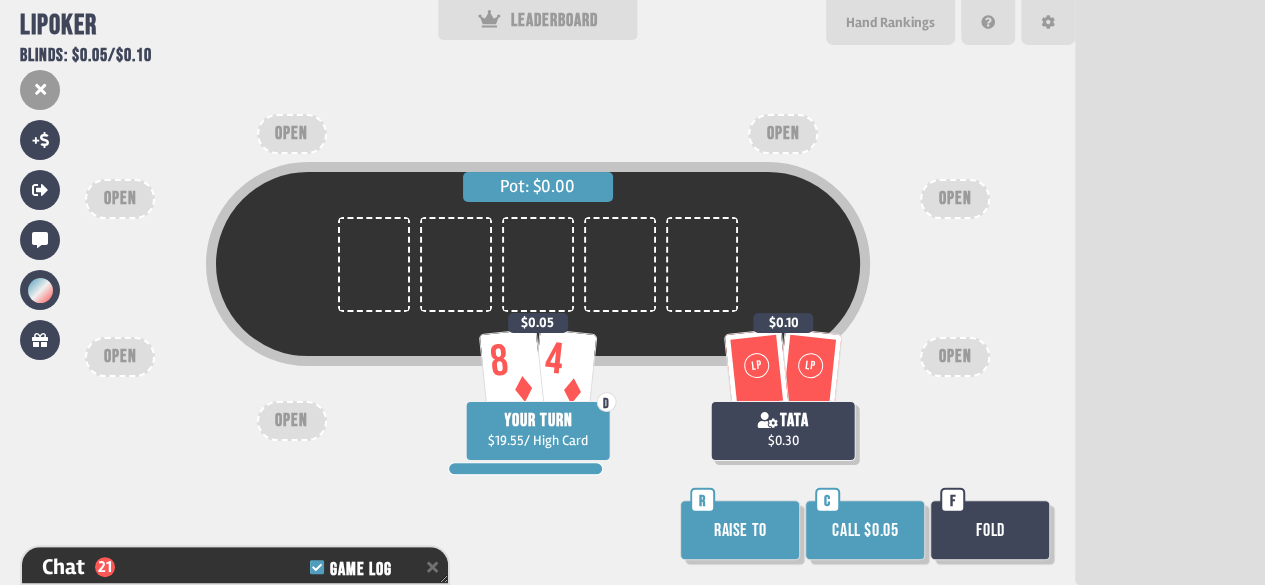 click on "Call $0.05" at bounding box center (865, 530) 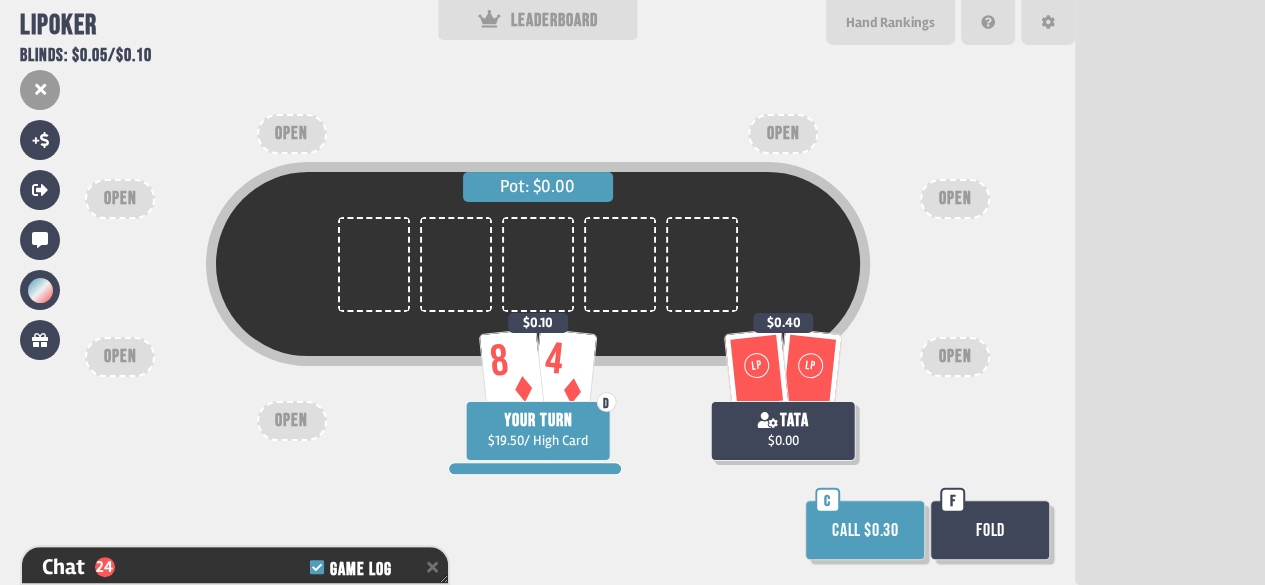 drag, startPoint x: 900, startPoint y: 547, endPoint x: 874, endPoint y: 557, distance: 27.856777 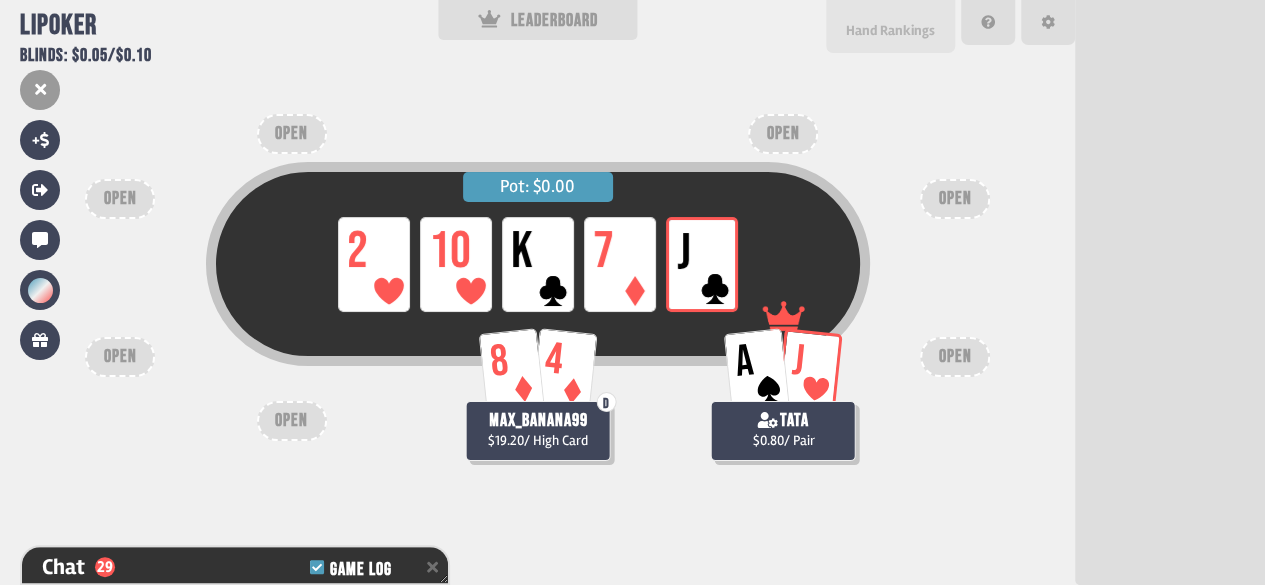 click on "Hand Rankings" at bounding box center (890, 30) 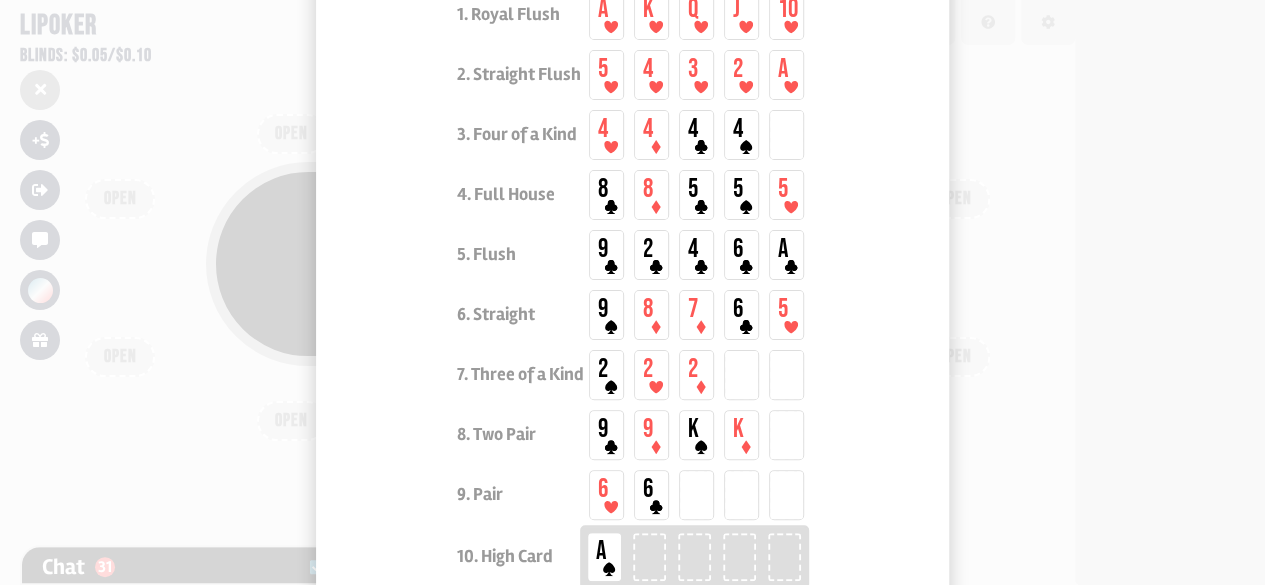 scroll, scrollTop: 0, scrollLeft: 0, axis: both 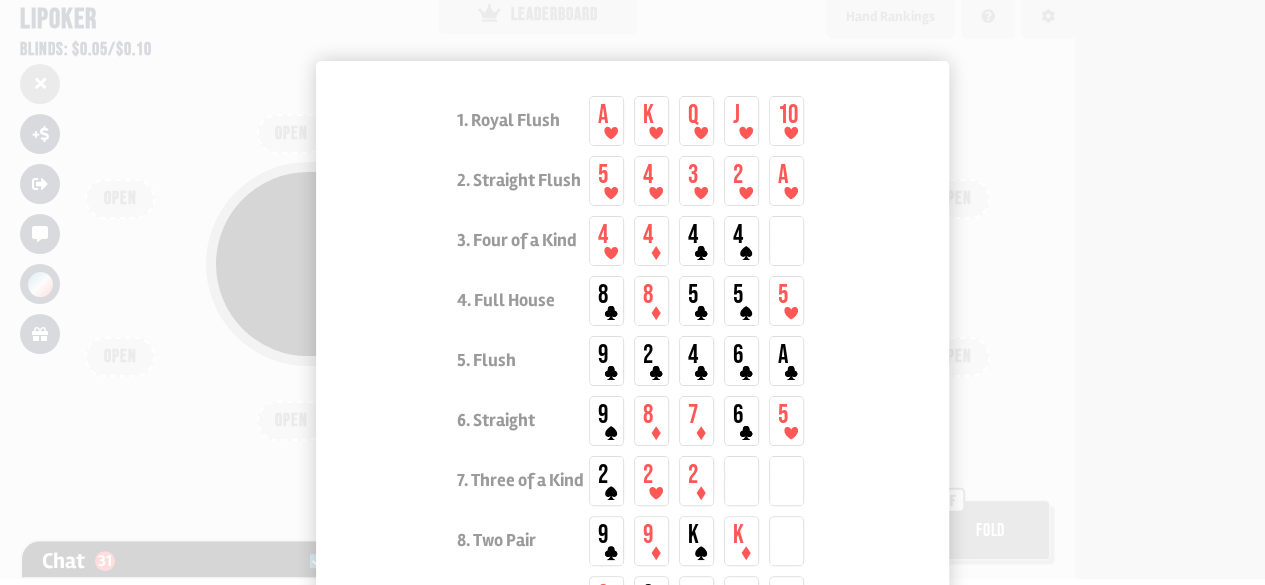click at bounding box center (632, 292) 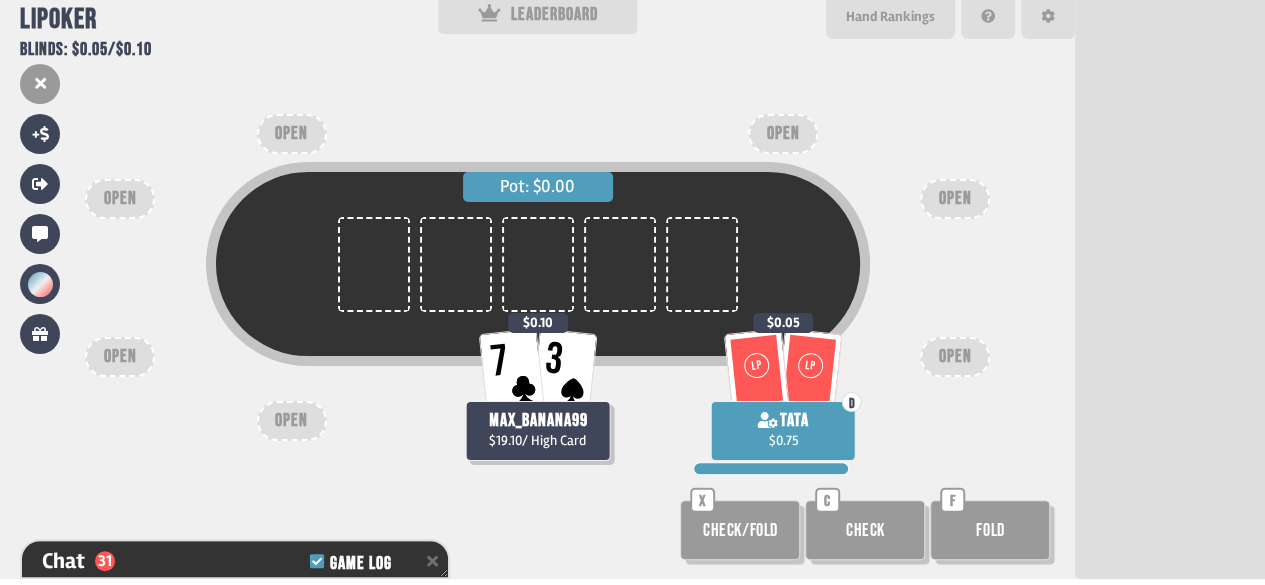 click on "Check/Fold" at bounding box center (740, 530) 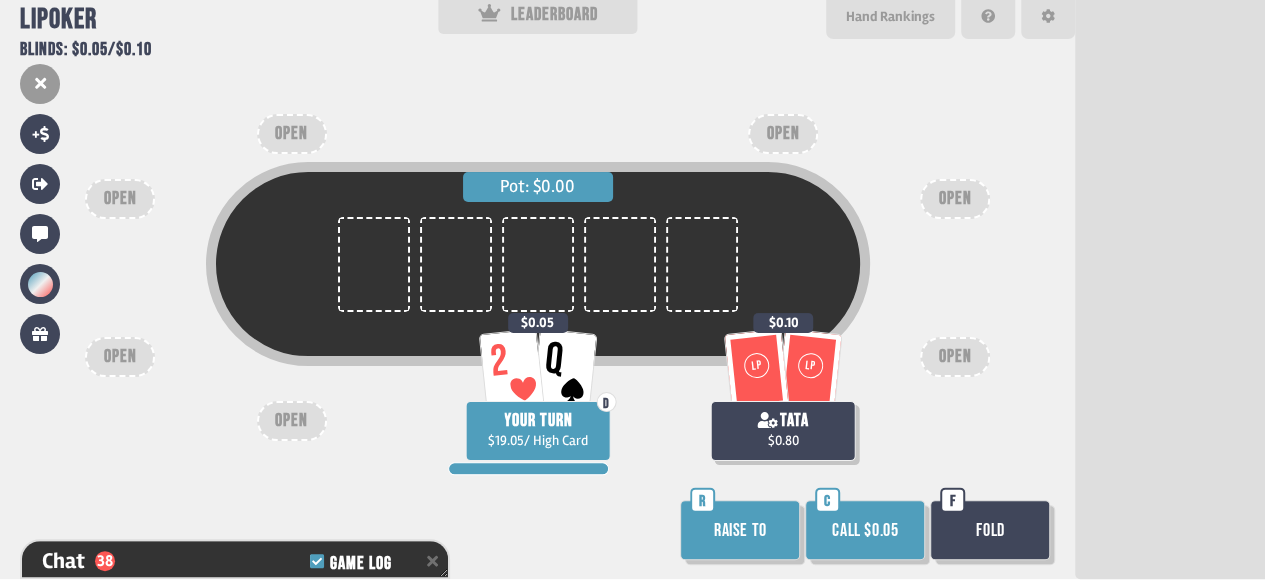 click on "Raise to" at bounding box center (740, 530) 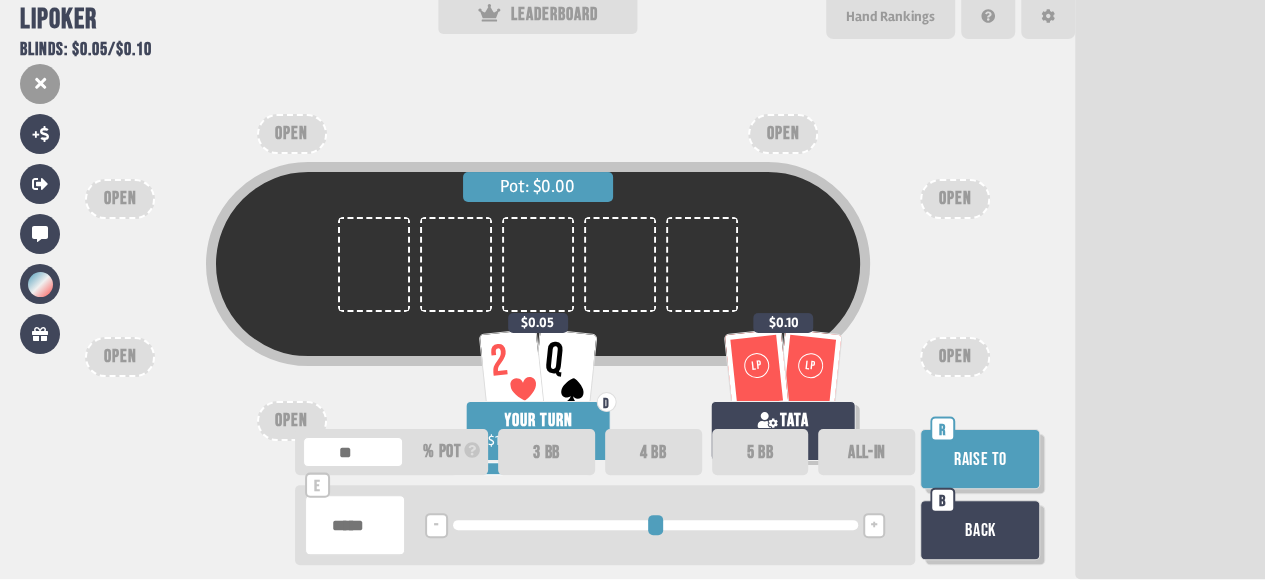 click on "3 BB" at bounding box center [546, 452] 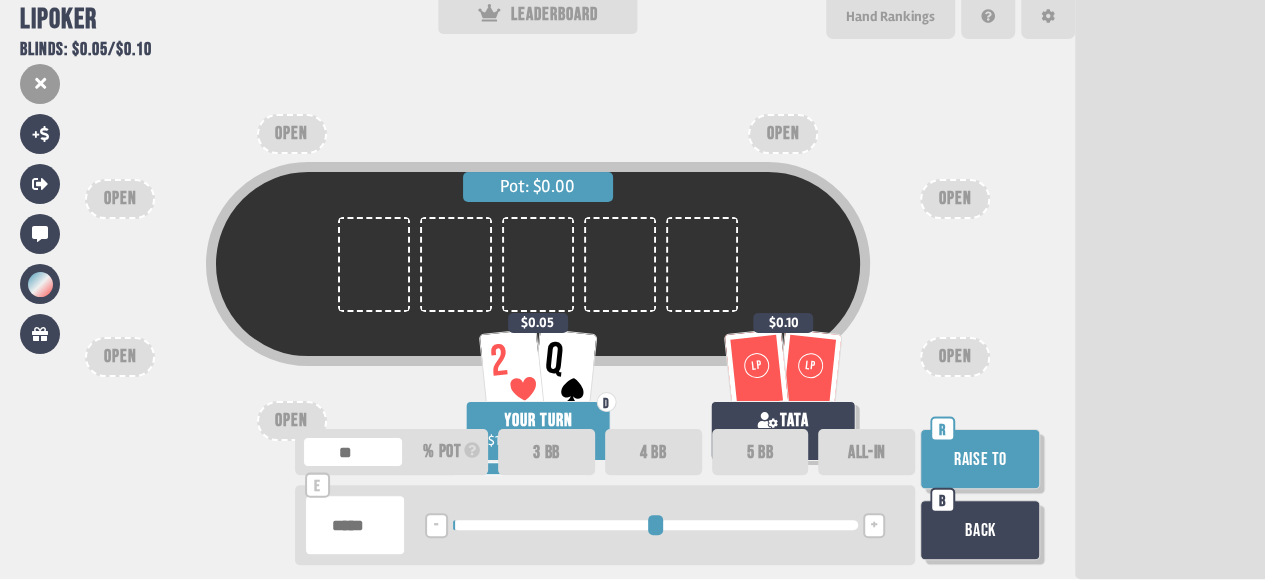 click on "Back" at bounding box center [980, 530] 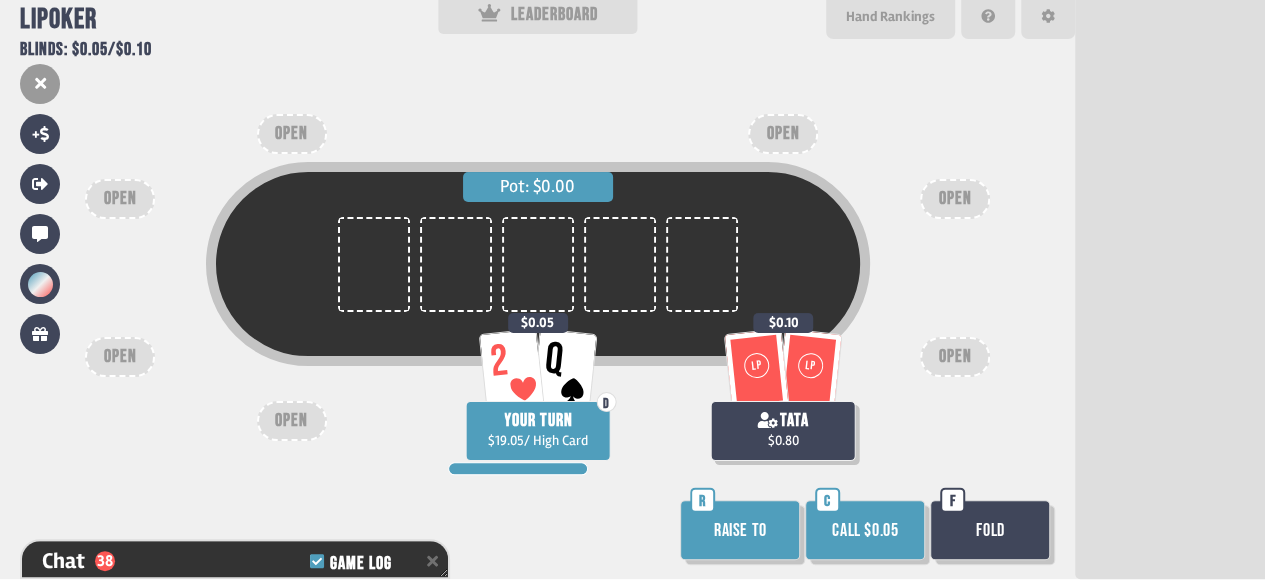 scroll, scrollTop: 1882, scrollLeft: 0, axis: vertical 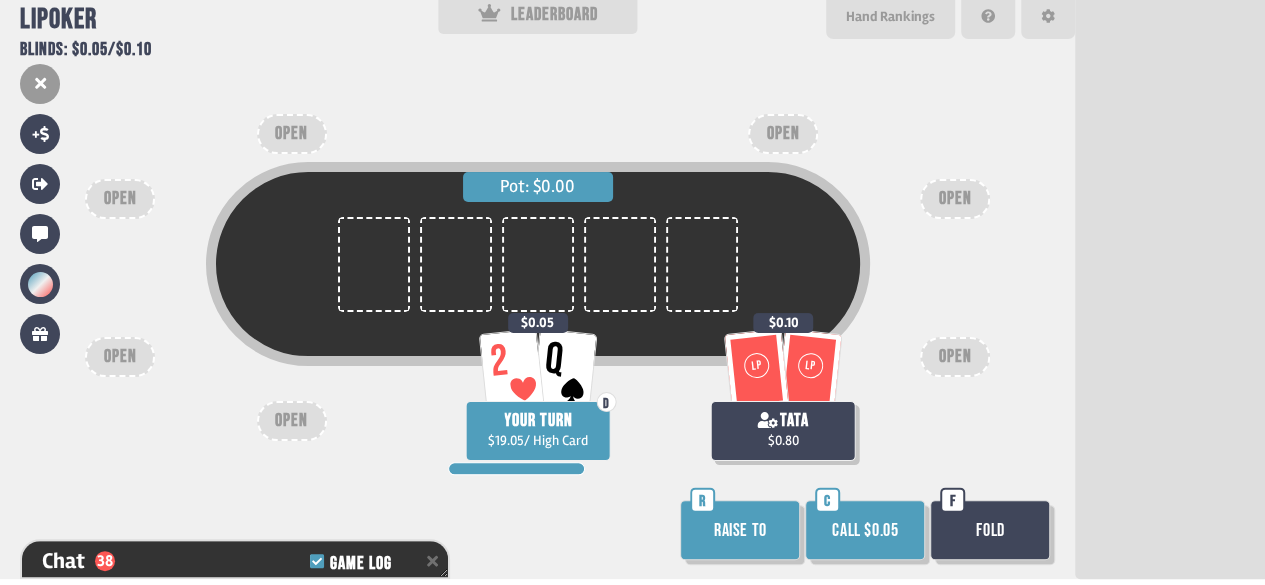 click on "Fold" at bounding box center (990, 530) 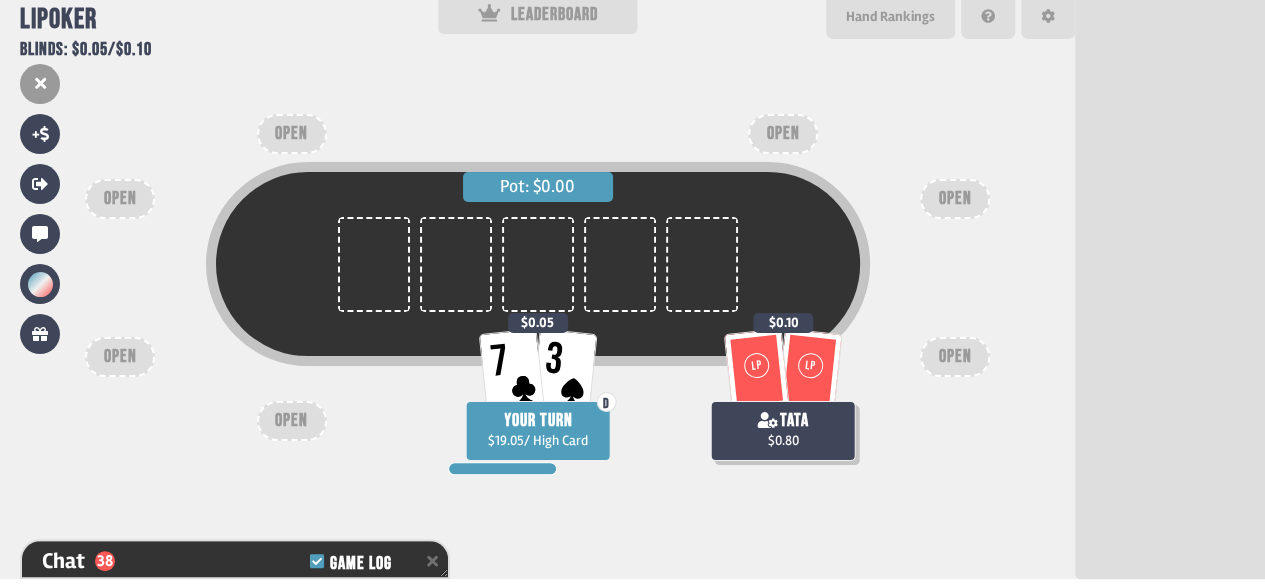 scroll, scrollTop: 1911, scrollLeft: 0, axis: vertical 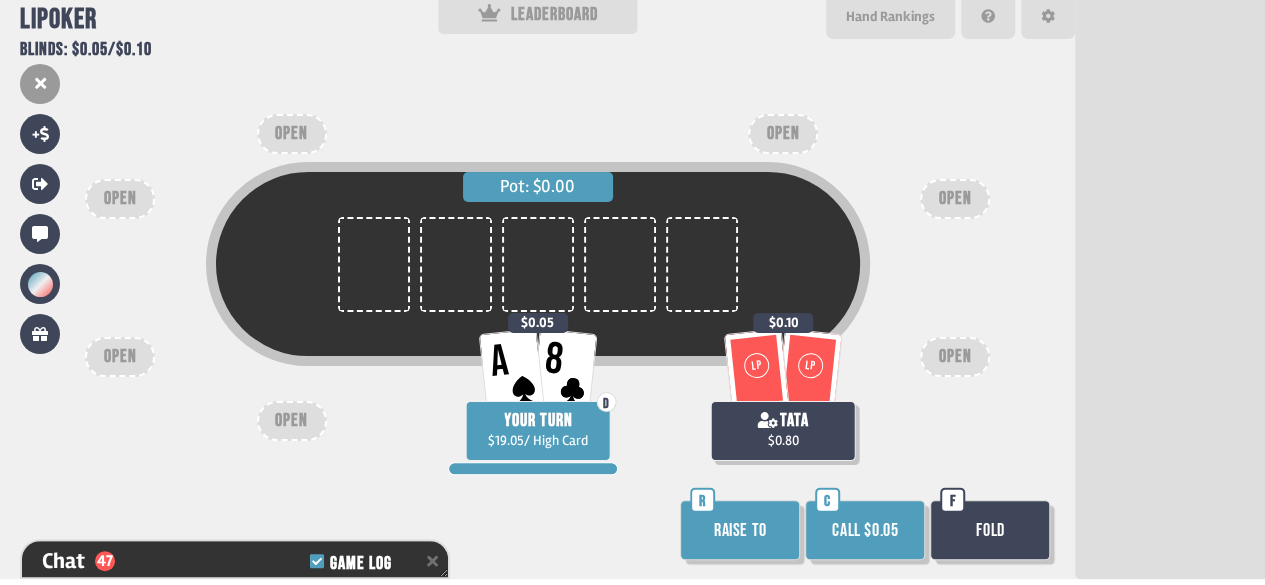 click on "Raise to" at bounding box center [740, 530] 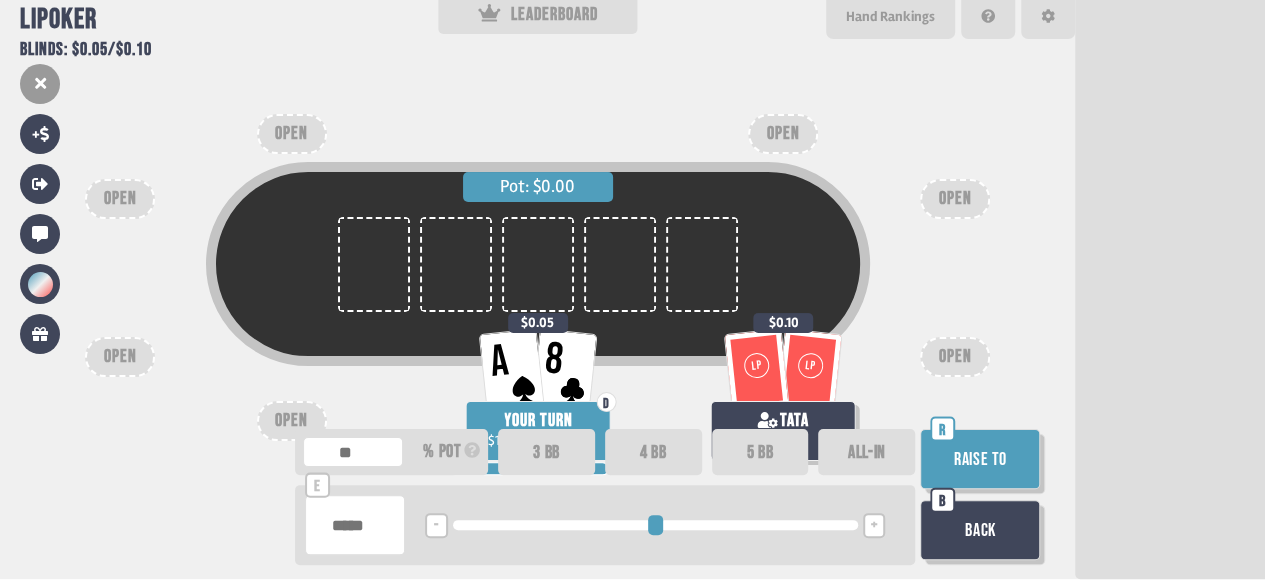 click on "5 BB" at bounding box center (760, 452) 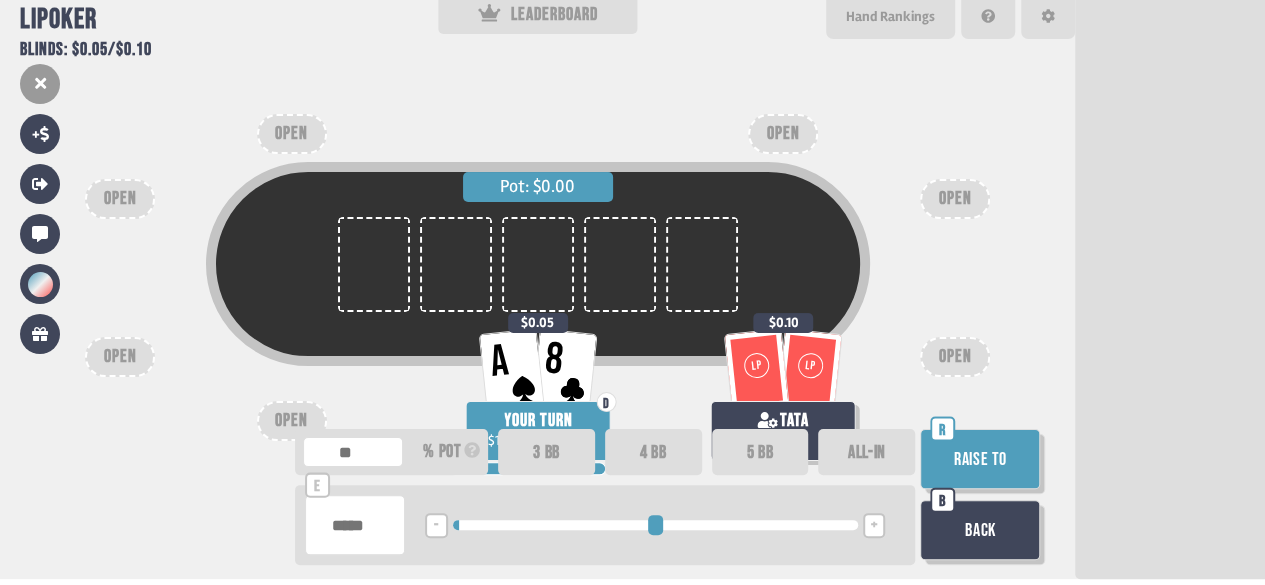 click on "5 BB" at bounding box center [760, 452] 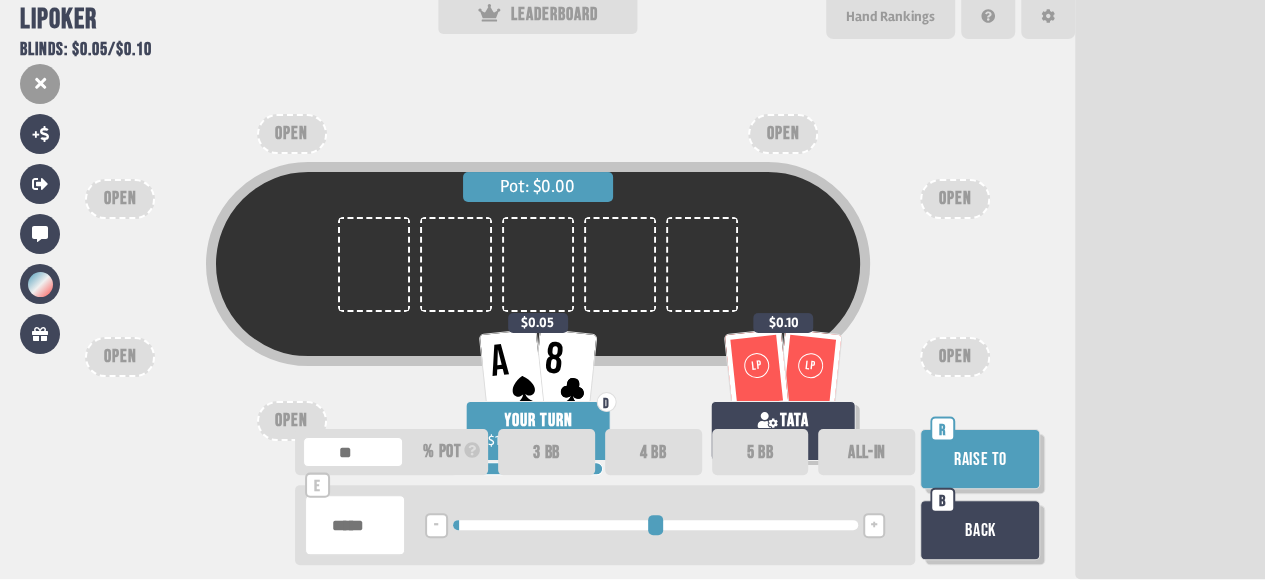 click on "5 BB" at bounding box center (760, 452) 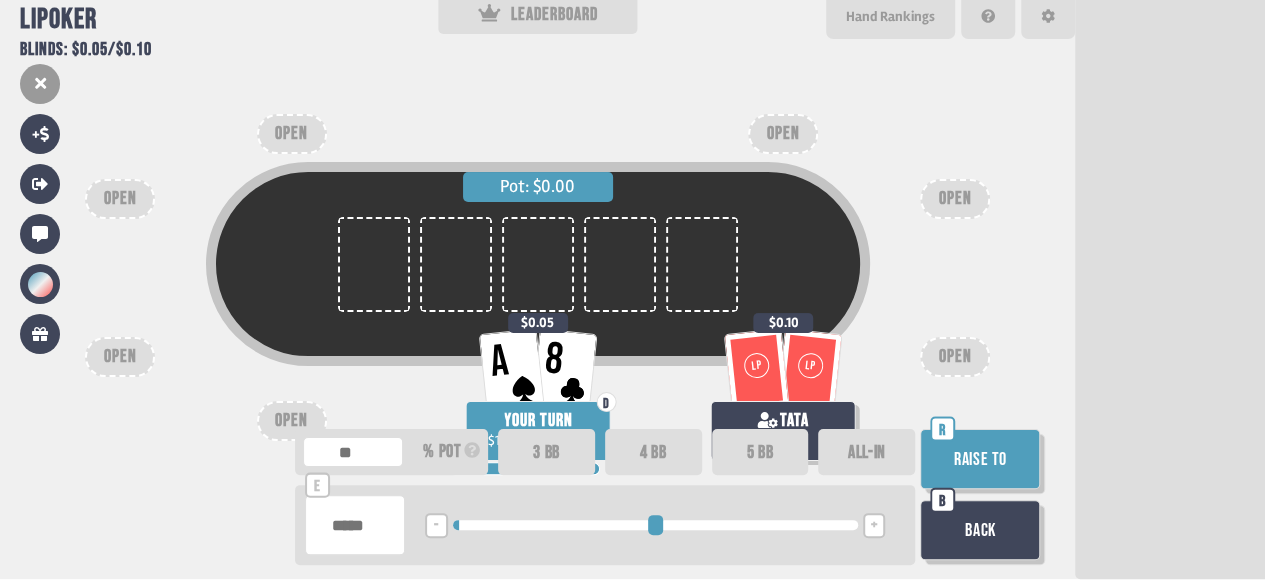 click on "5 BB" at bounding box center (760, 452) 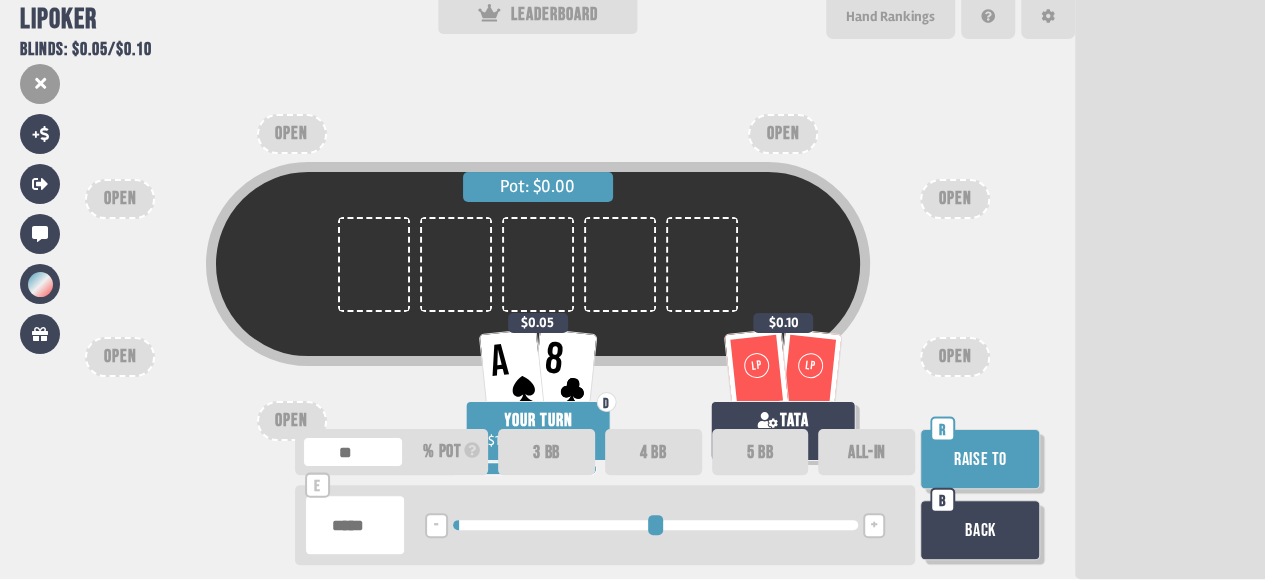 click on "5 BB" at bounding box center (760, 452) 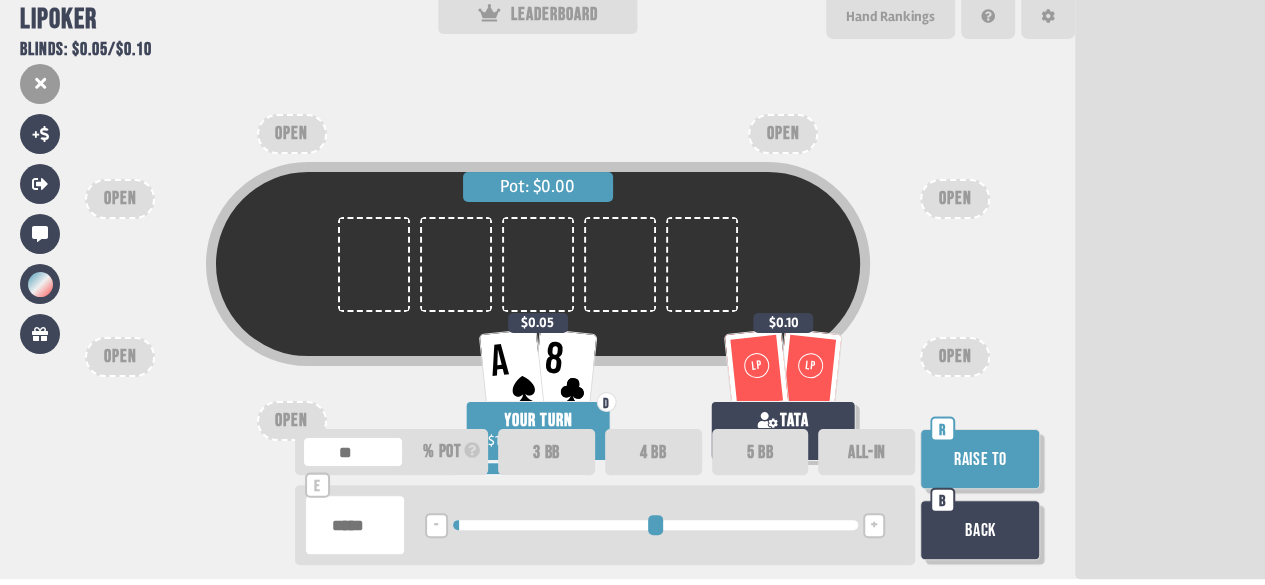 click on "Raise to" at bounding box center (980, 459) 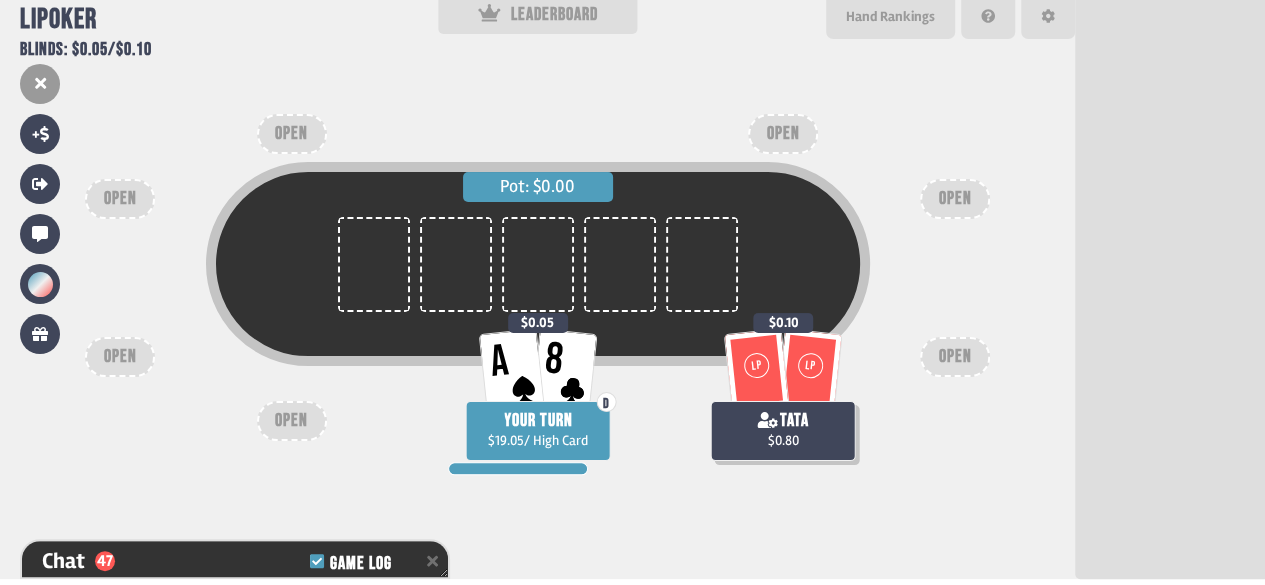 scroll, scrollTop: 2143, scrollLeft: 0, axis: vertical 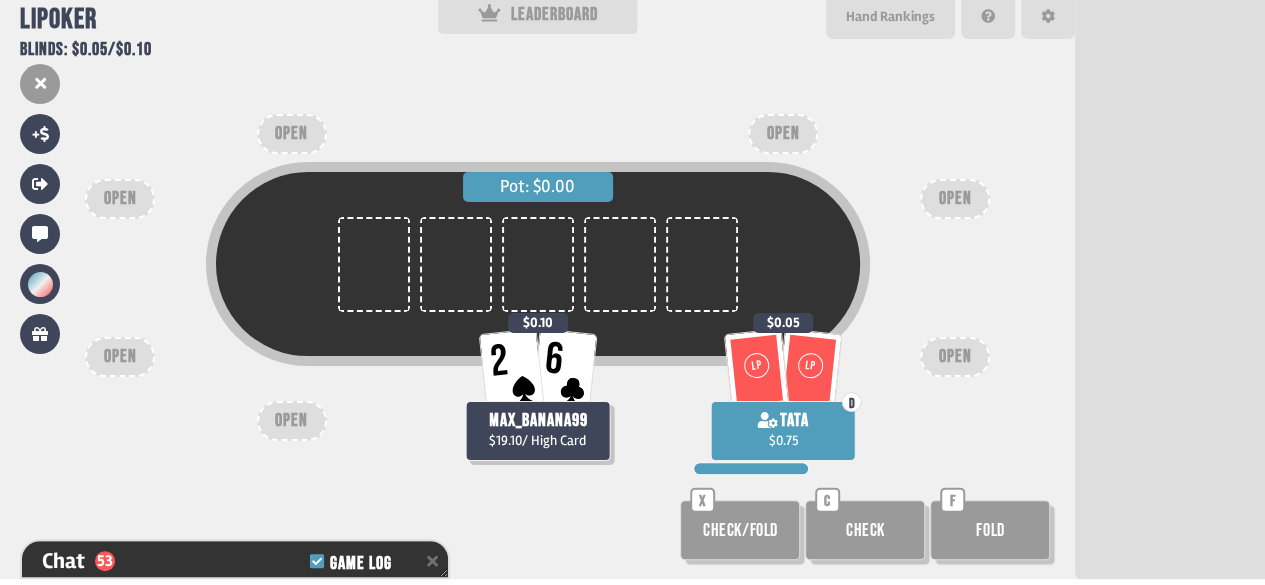 click on "Check/Fold" at bounding box center (740, 530) 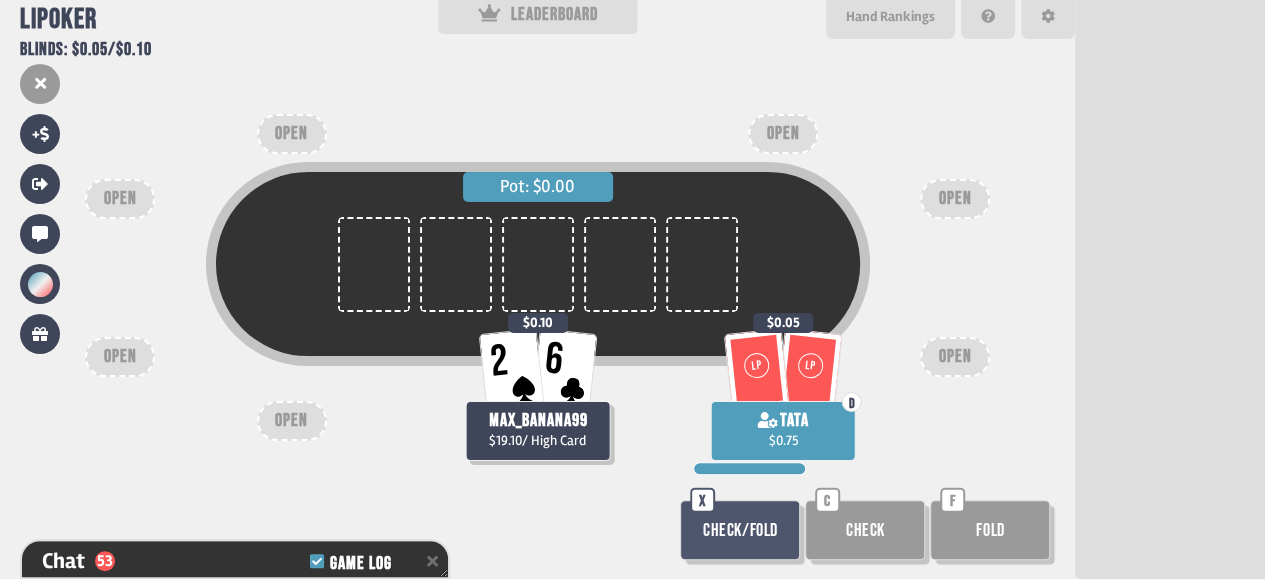 click on "Check/Fold" at bounding box center [740, 530] 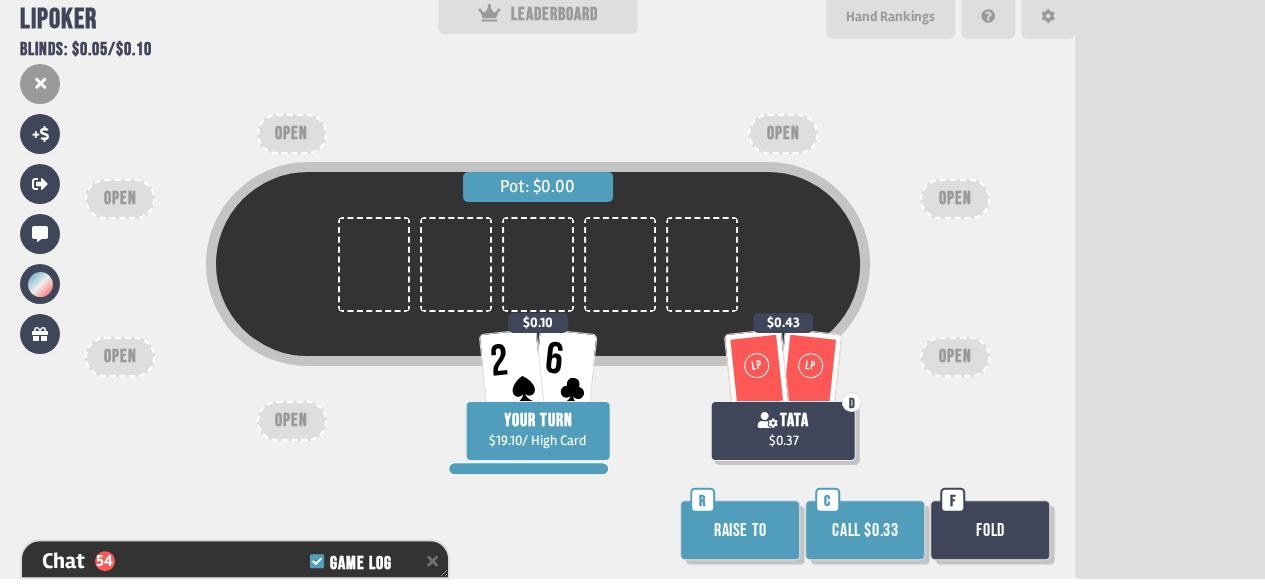 click on "Call $0.33" at bounding box center (865, 530) 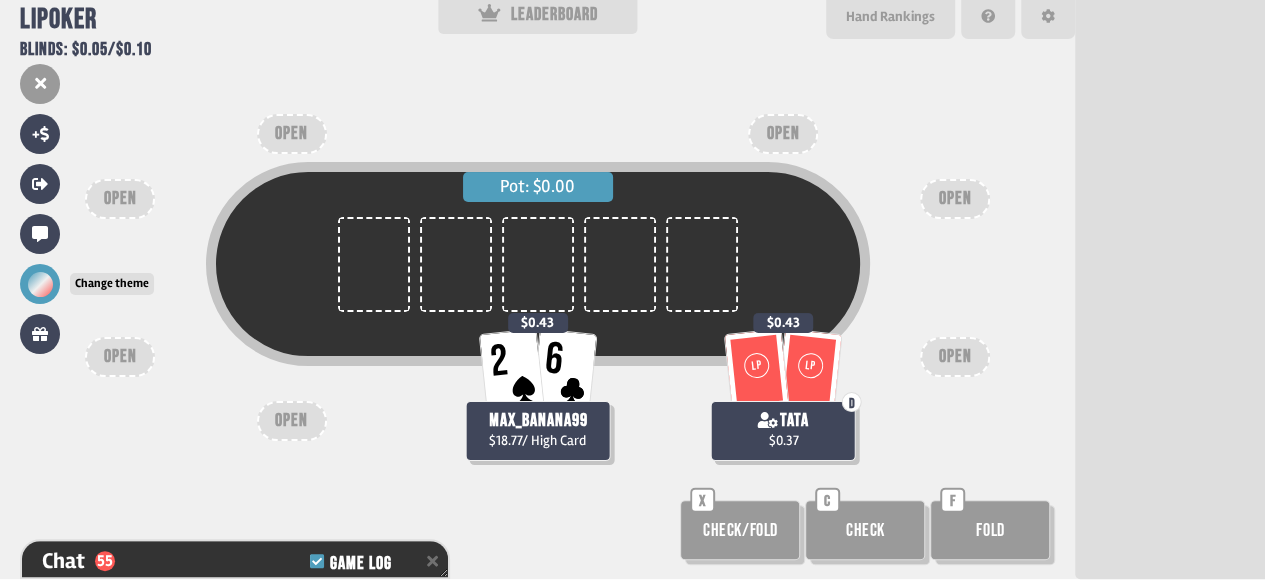 click at bounding box center (40, 284) 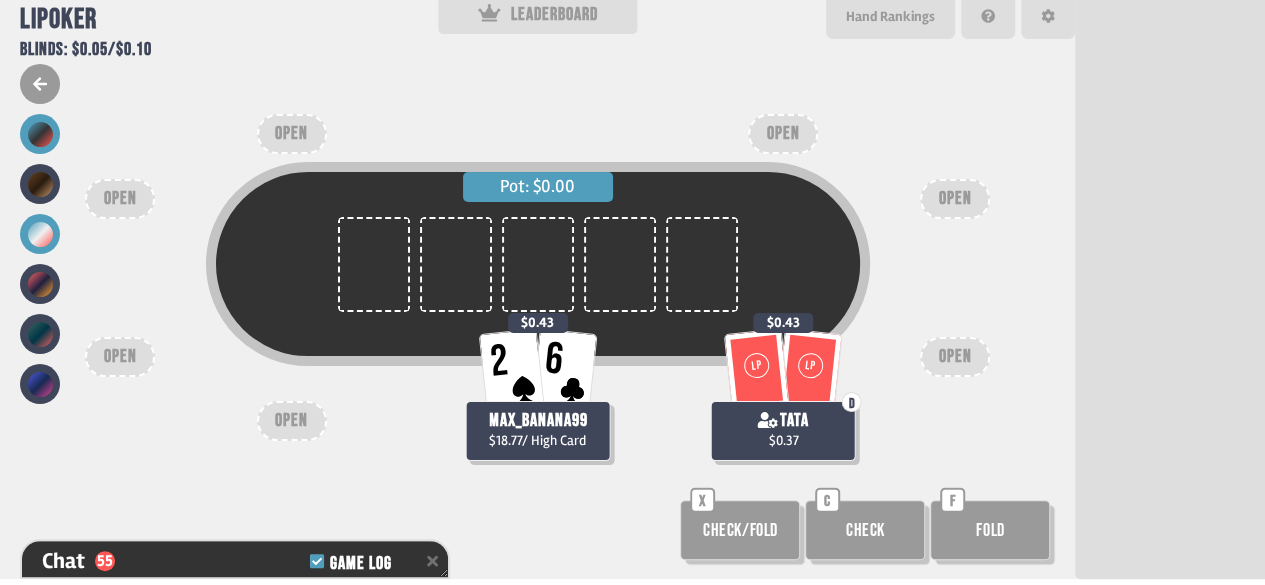 click at bounding box center (40, 134) 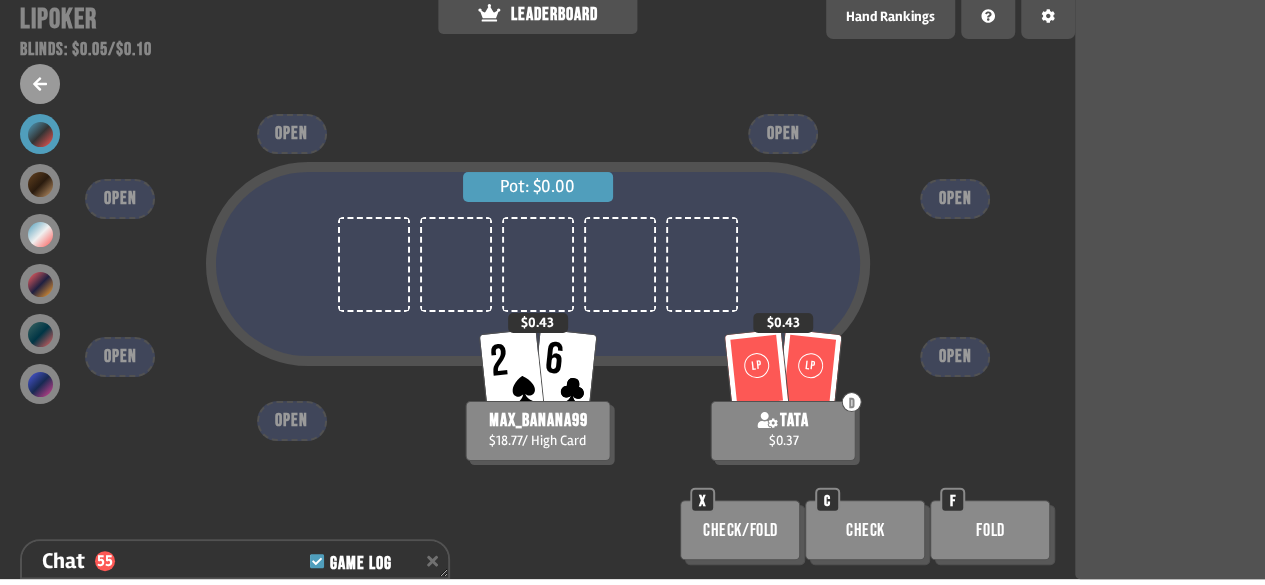click at bounding box center [40, 259] 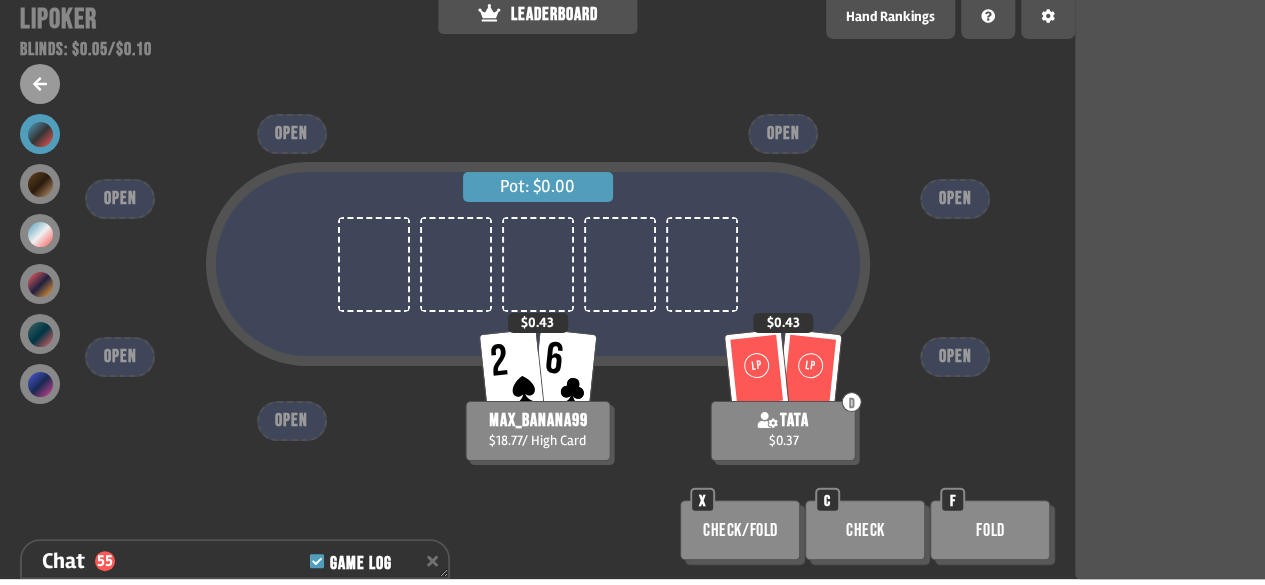 click at bounding box center [40, 84] 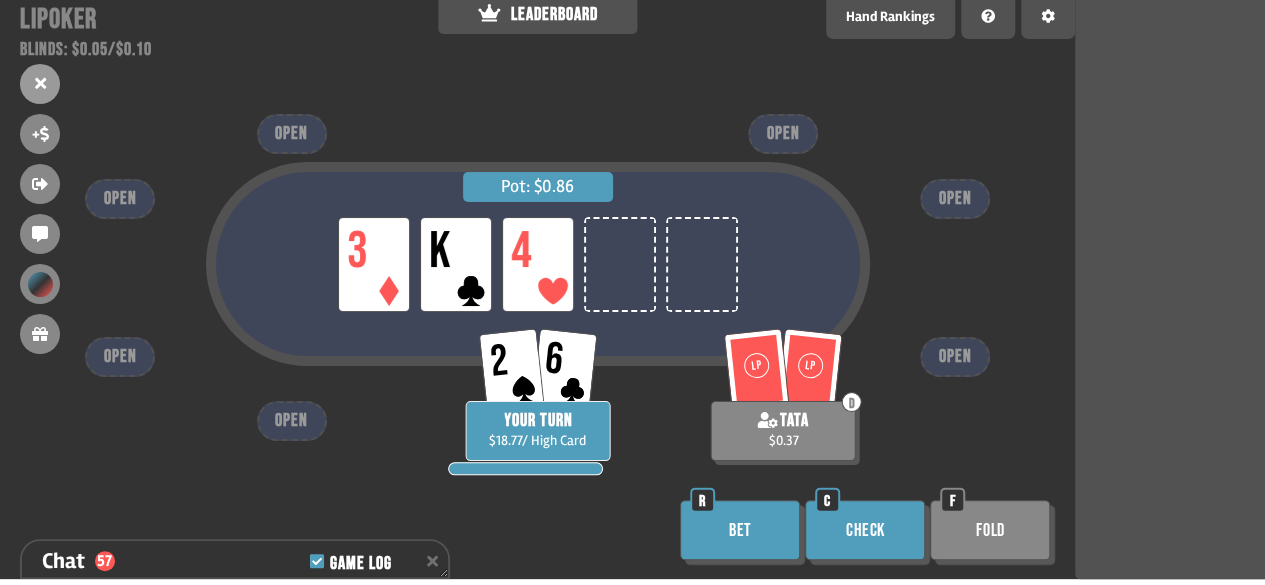 click on "Bet" at bounding box center [740, 530] 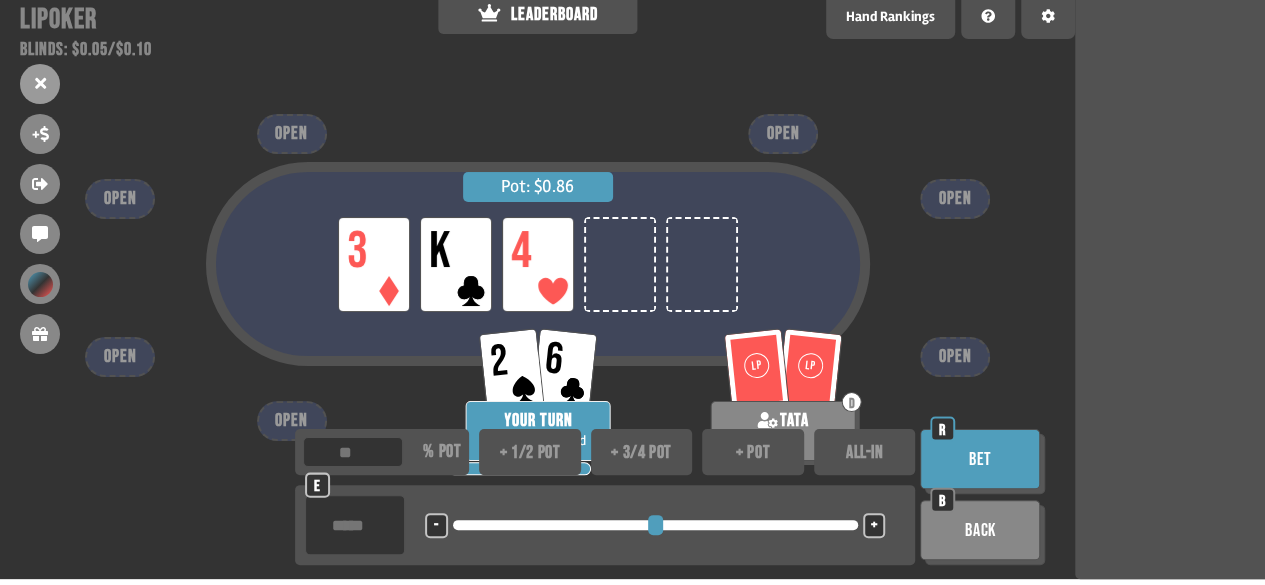 click on "+ 1/2 pot" at bounding box center (530, 452) 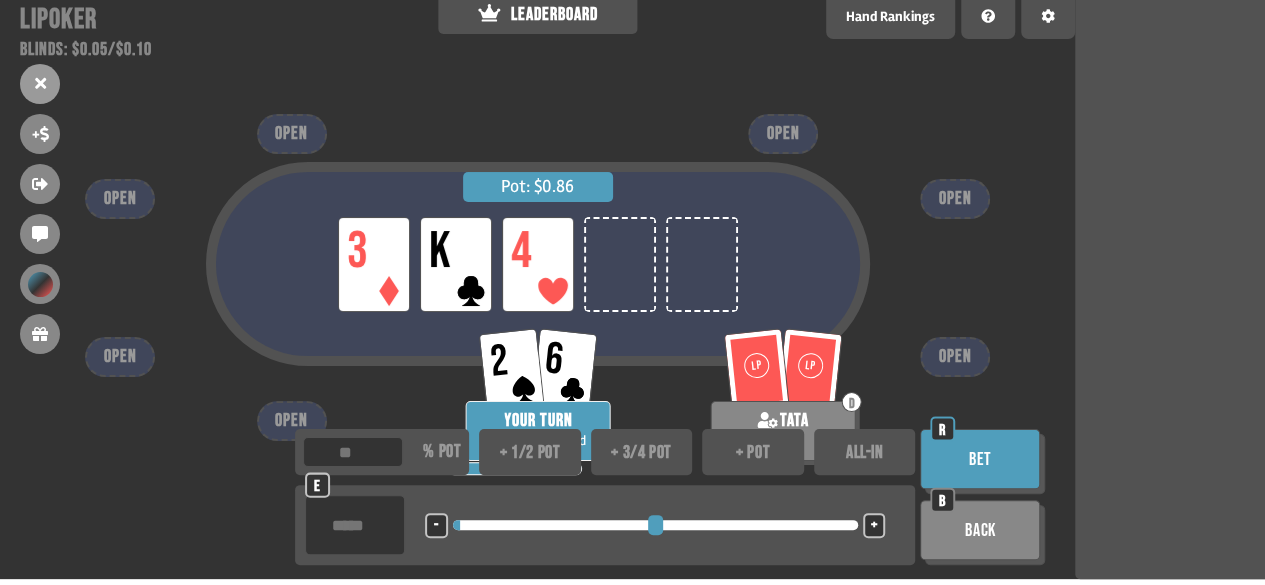 click on "Bet" at bounding box center (980, 459) 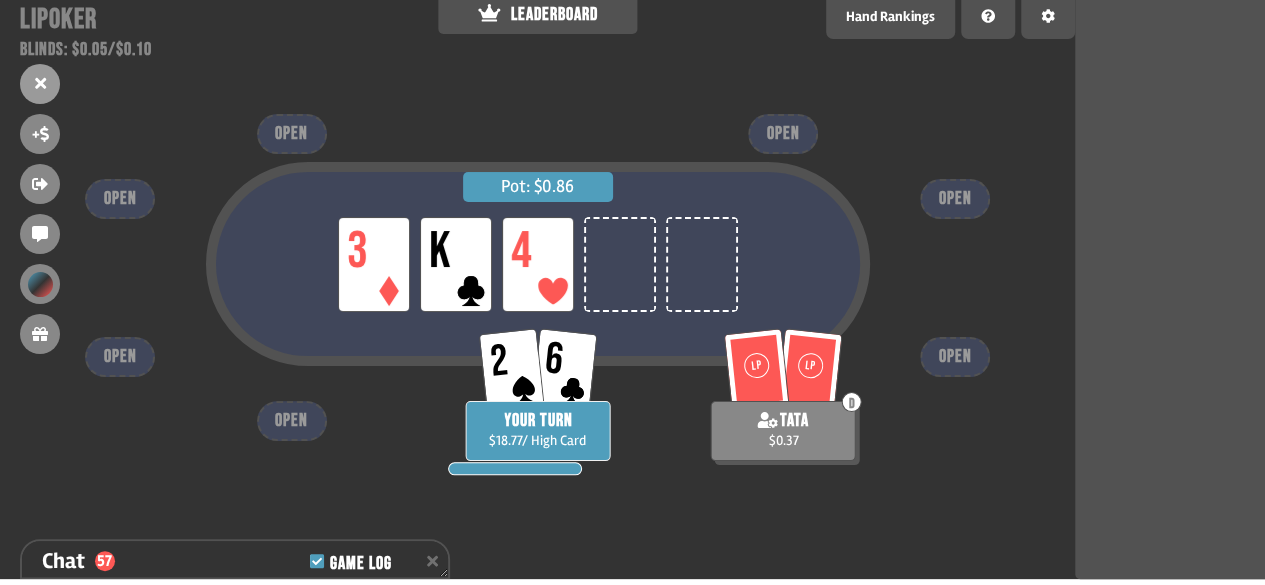 scroll, scrollTop: 2433, scrollLeft: 0, axis: vertical 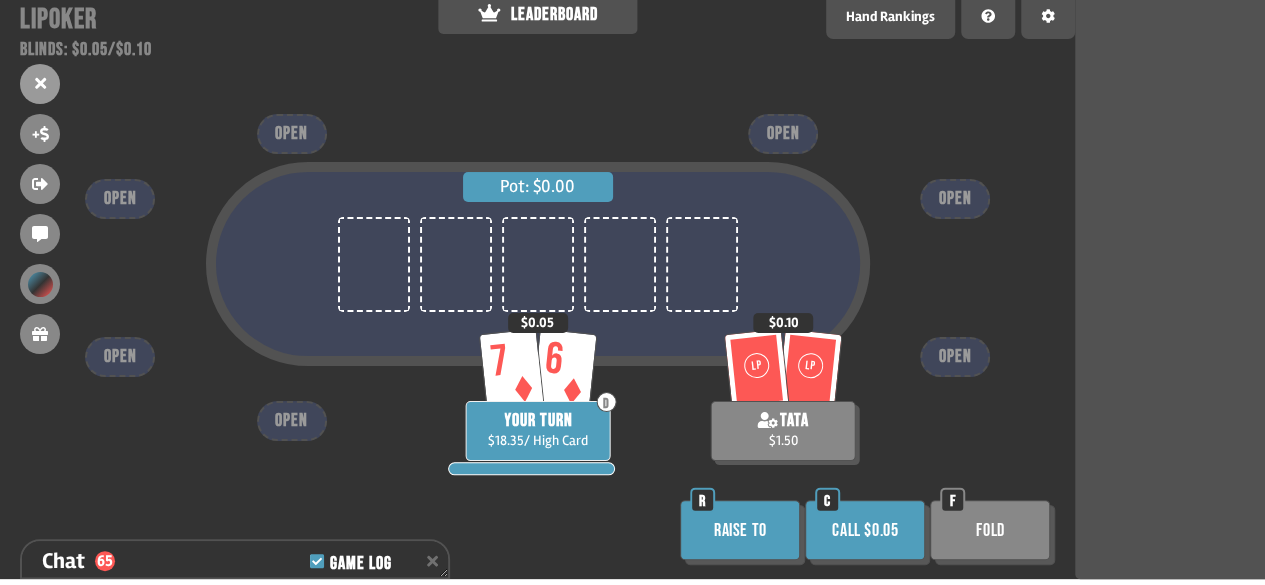click on "Raise to" at bounding box center [740, 530] 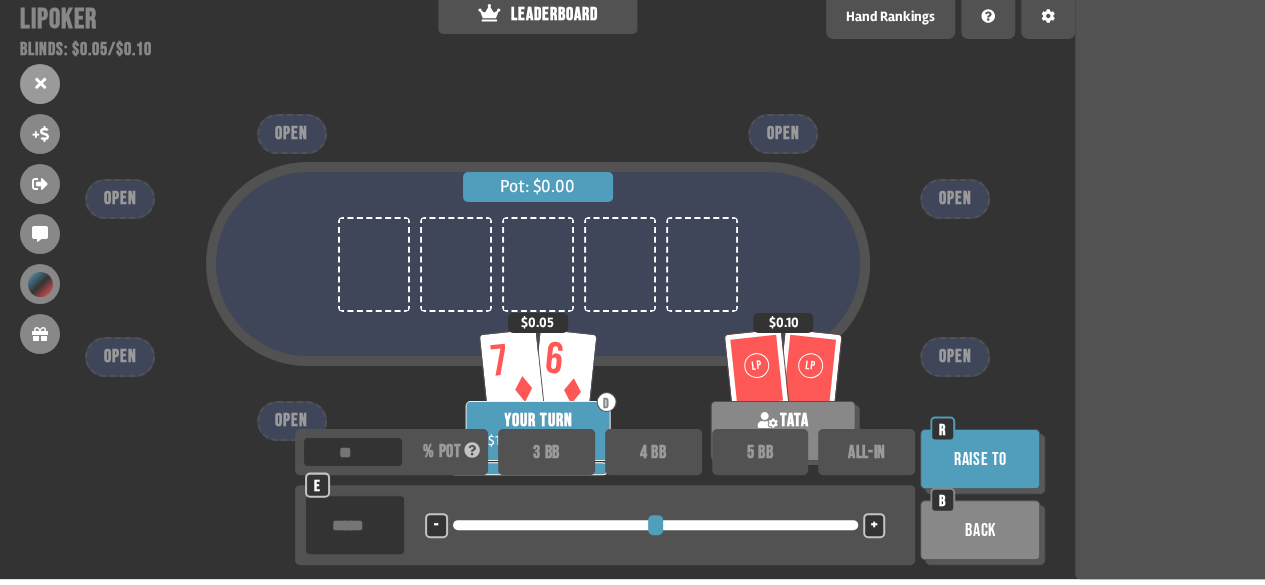 click on "3 BB" at bounding box center (546, 452) 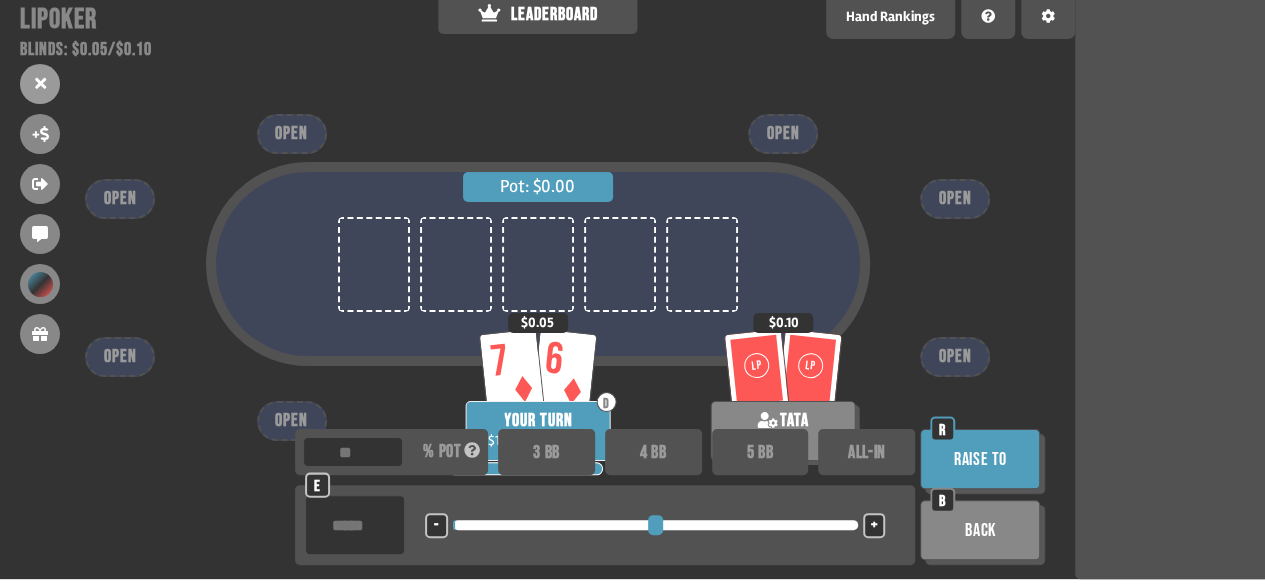 click on "Raise to" at bounding box center [980, 459] 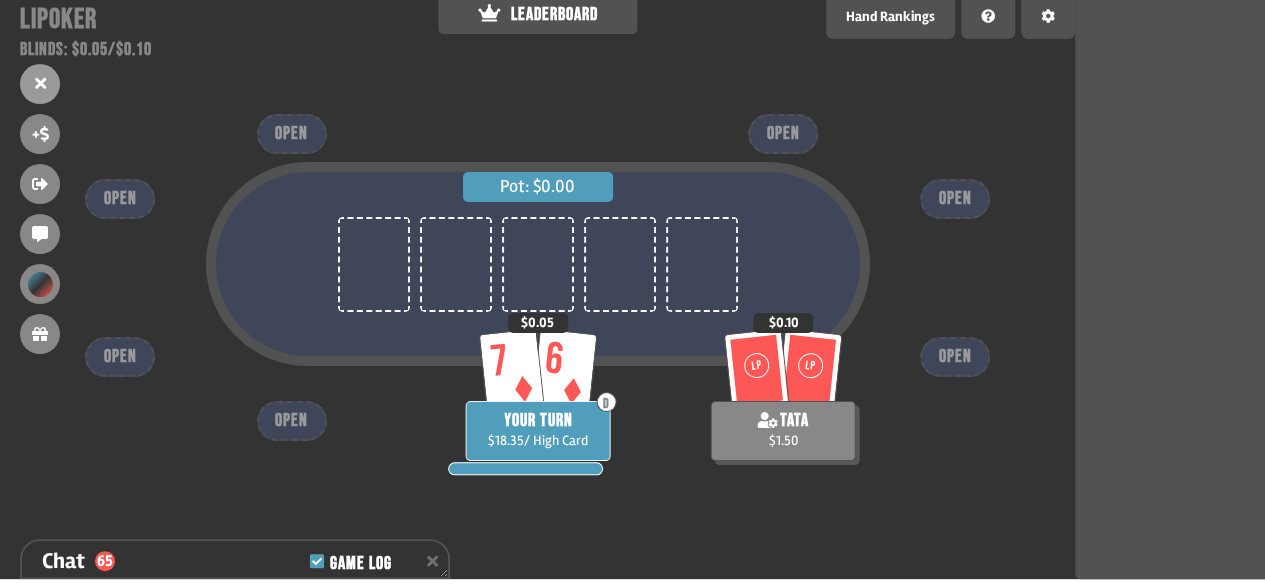 scroll, scrollTop: 2665, scrollLeft: 0, axis: vertical 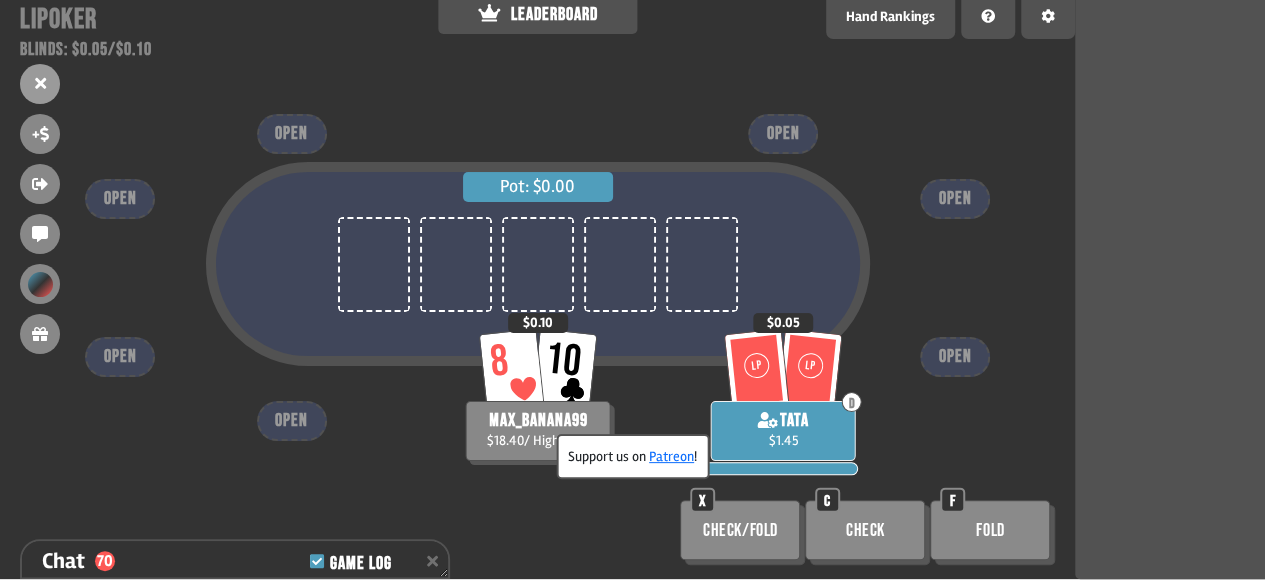 click on "Check/Fold" at bounding box center [740, 530] 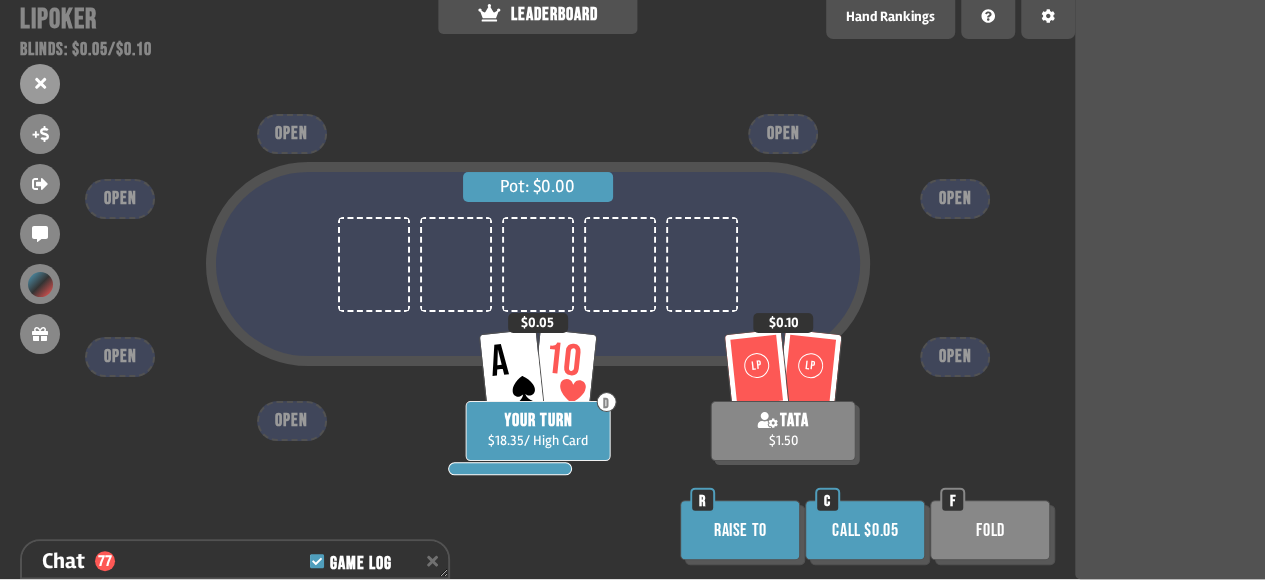 click on "Raise to" at bounding box center [740, 530] 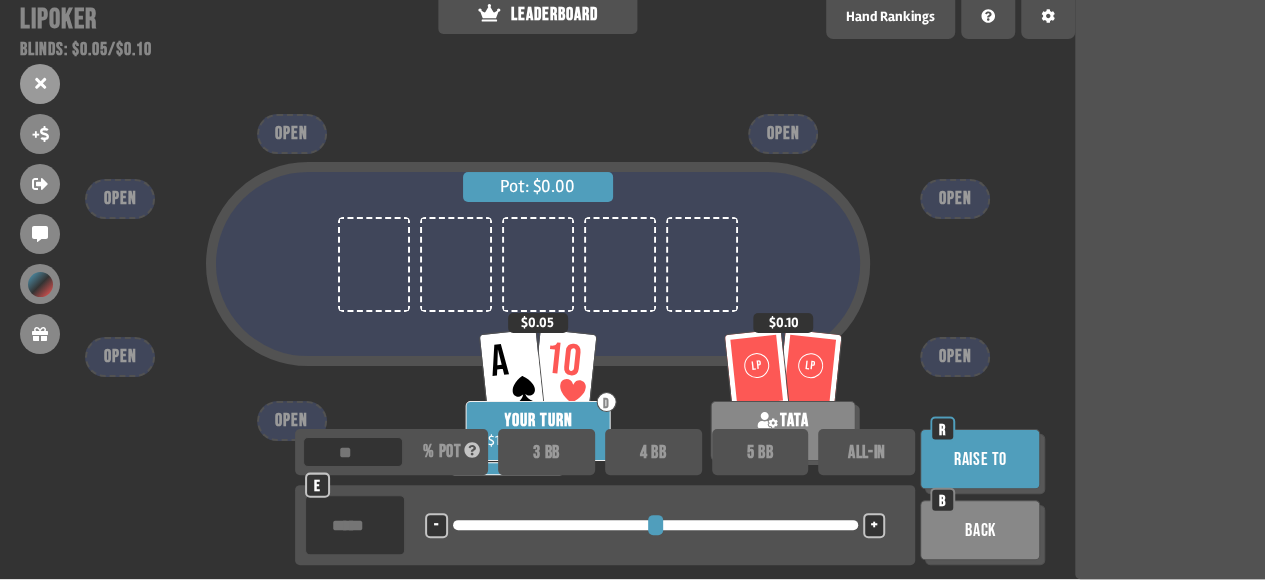 click on "5 BB" at bounding box center [760, 452] 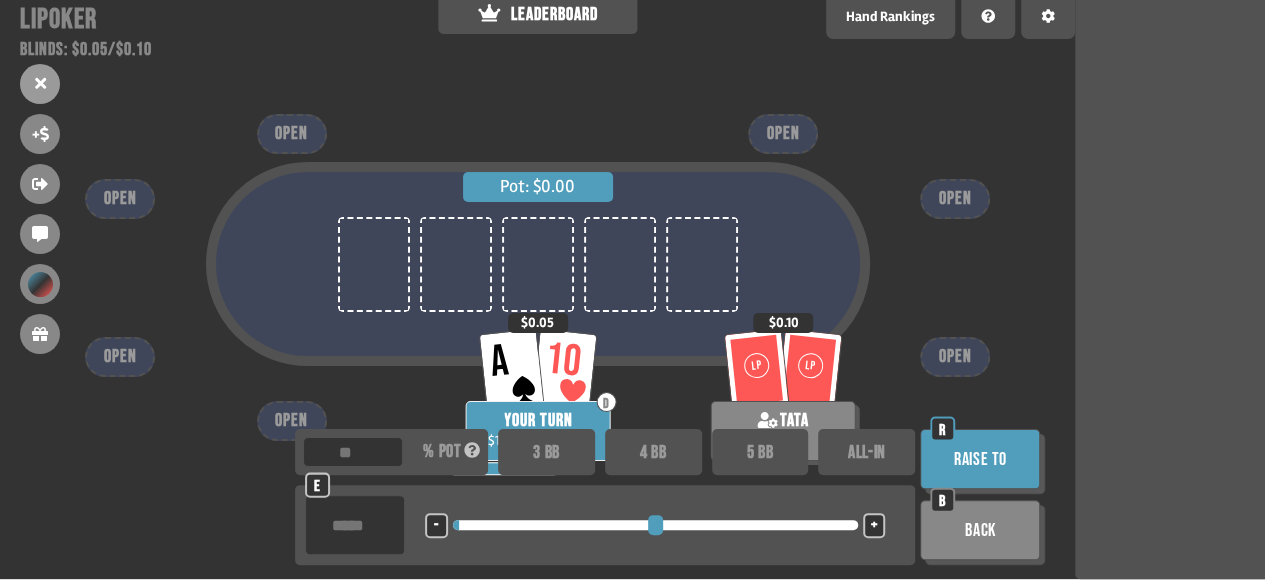click on "Raise to" at bounding box center [980, 459] 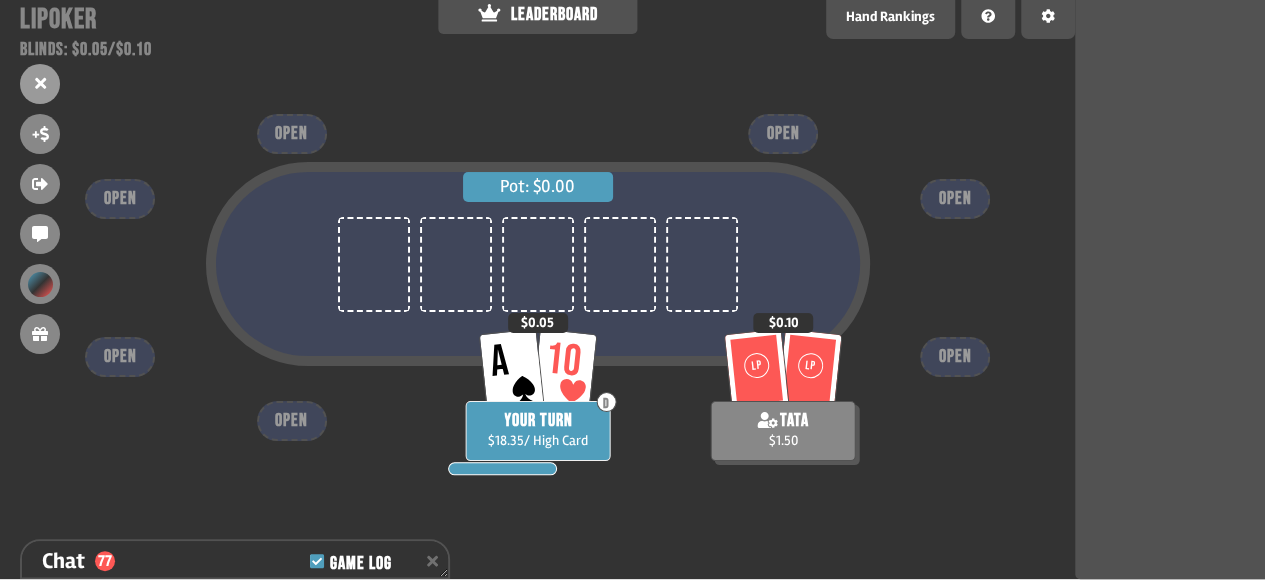 scroll, scrollTop: 3013, scrollLeft: 0, axis: vertical 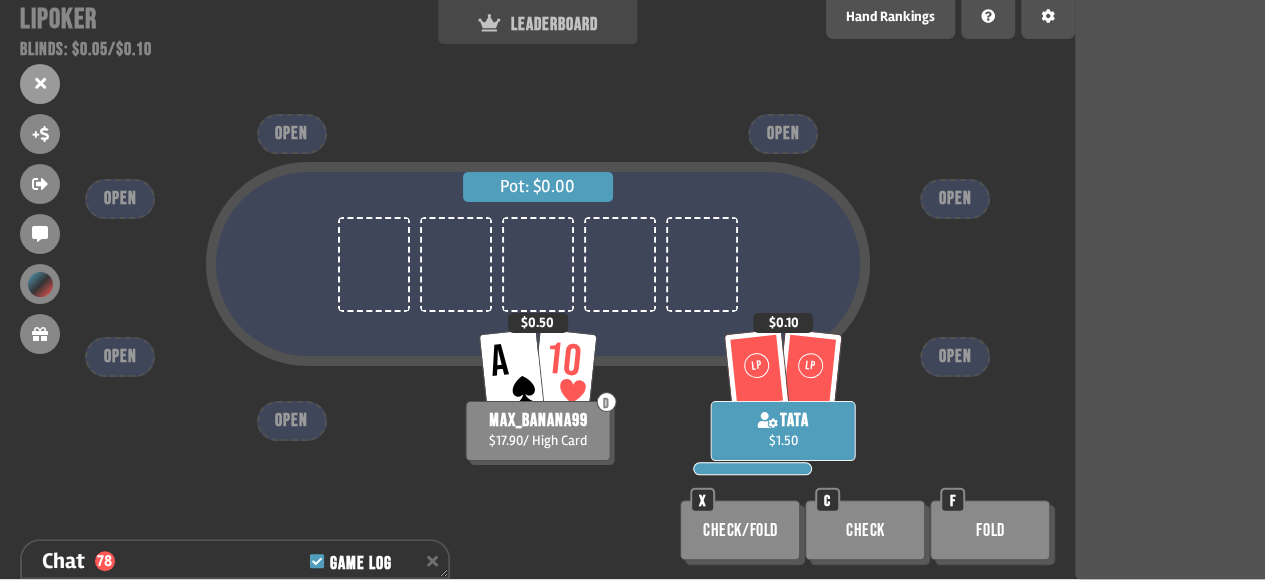 click on "LEADERBOARD" at bounding box center (538, 24) 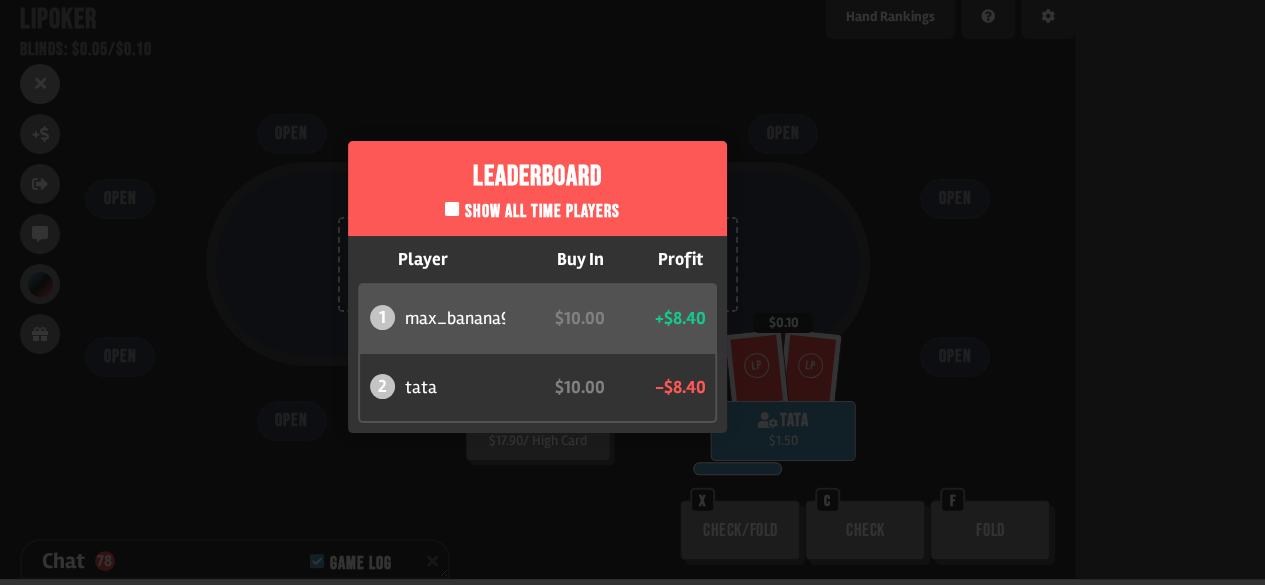 click on "Leaderboard   Show all time players Player Buy In Profit 1 max_banana99 $10.00 +$8.40 2 tata $10.00 -$8.40" at bounding box center [537, 286] 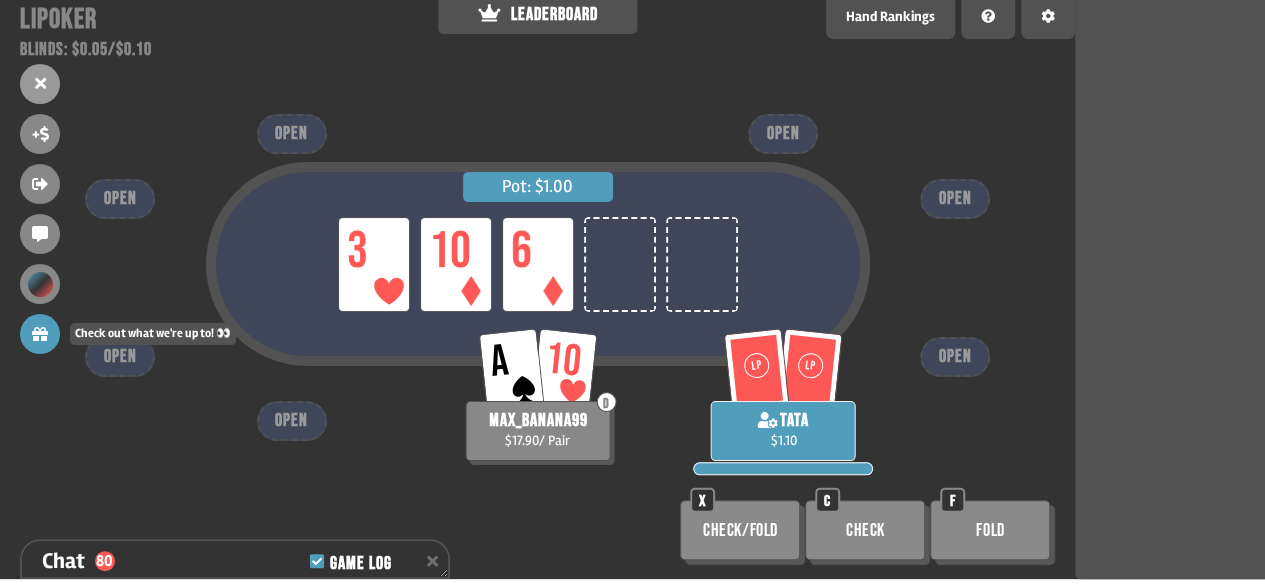 click 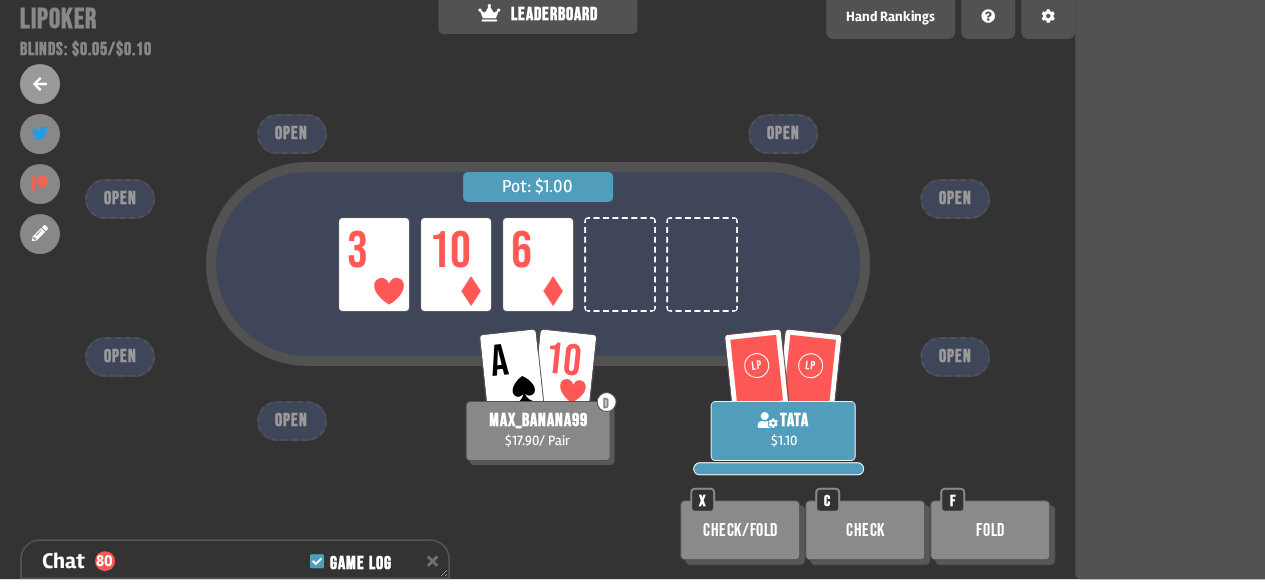 click at bounding box center [40, 84] 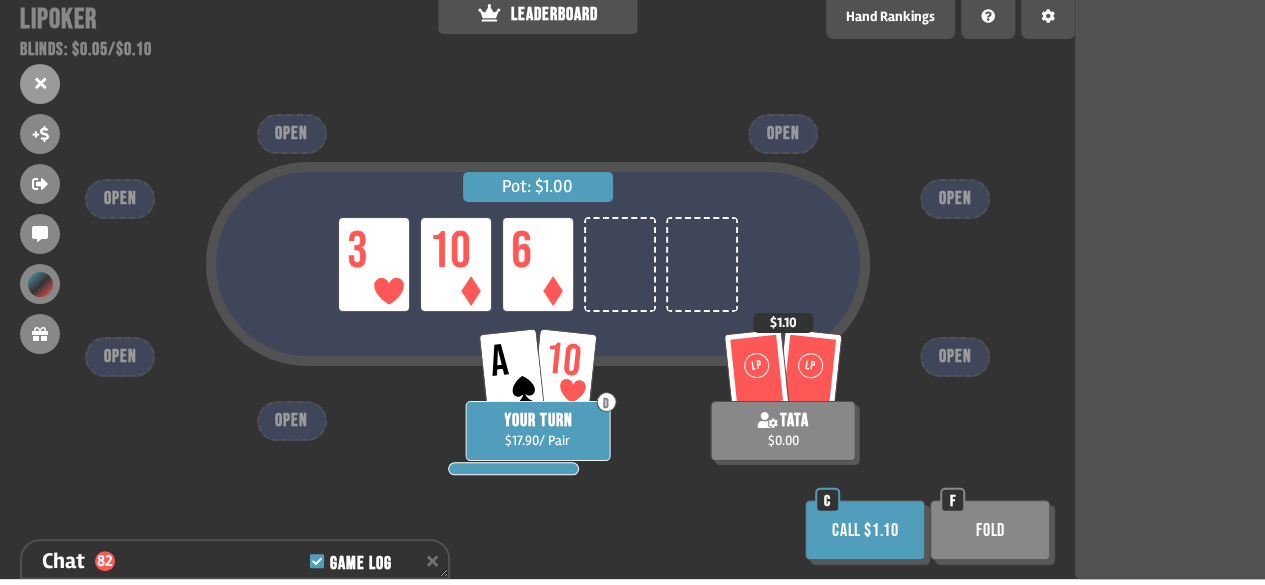click on "Call $1.10" at bounding box center (865, 530) 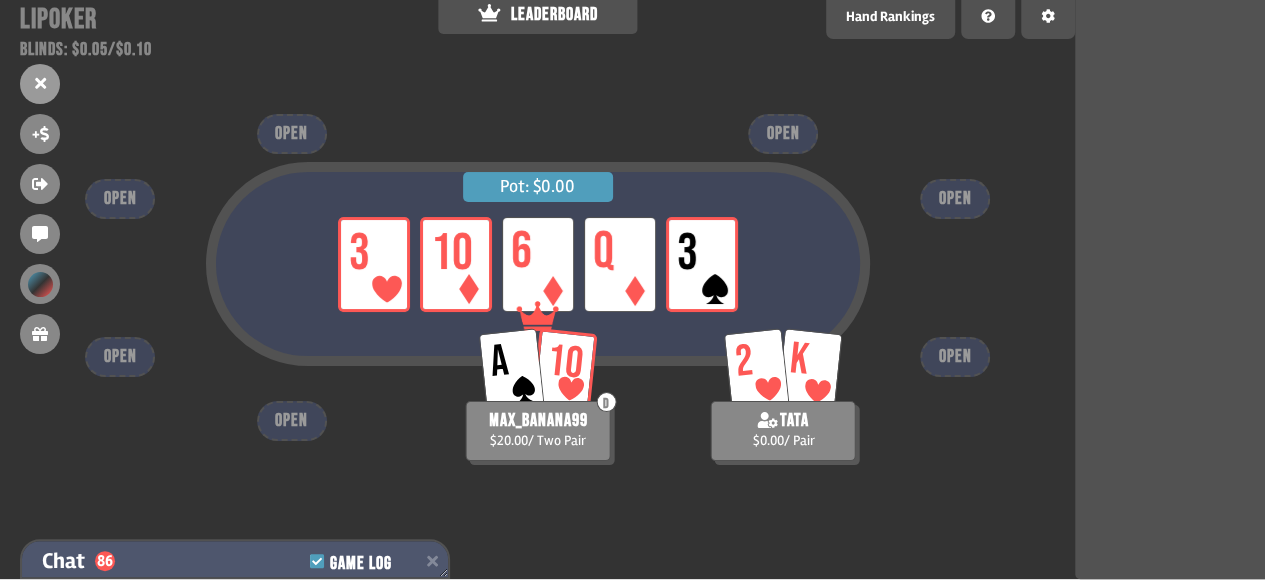 click on "Chat   86 Game Log" at bounding box center (235, 561) 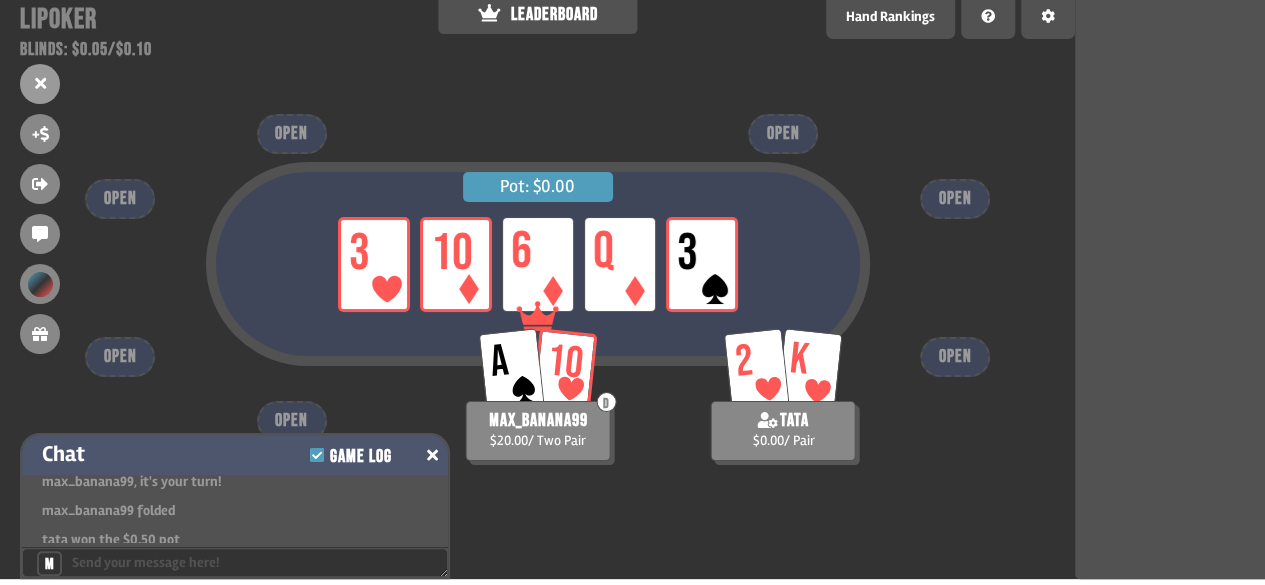 scroll, scrollTop: 2813, scrollLeft: 0, axis: vertical 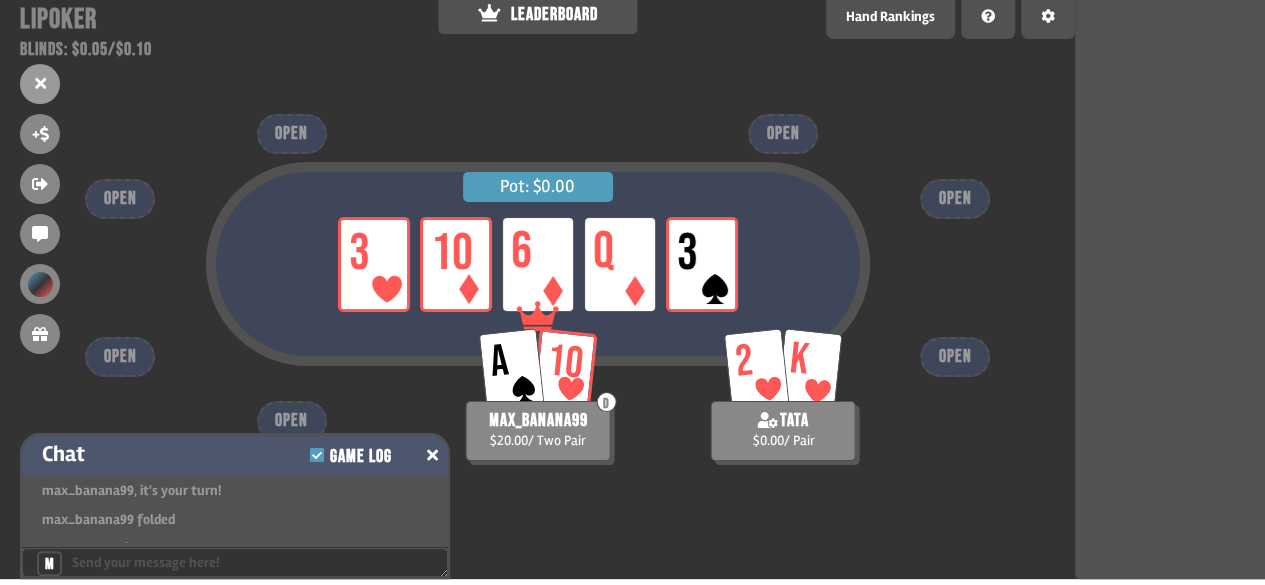 click at bounding box center [432, 455] 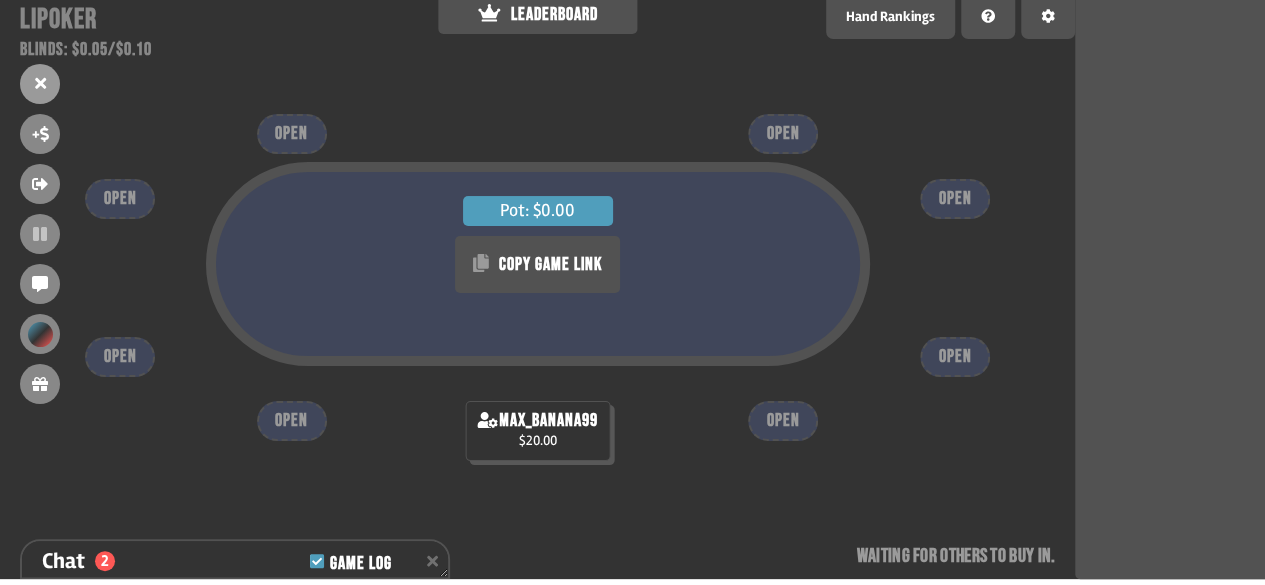 click 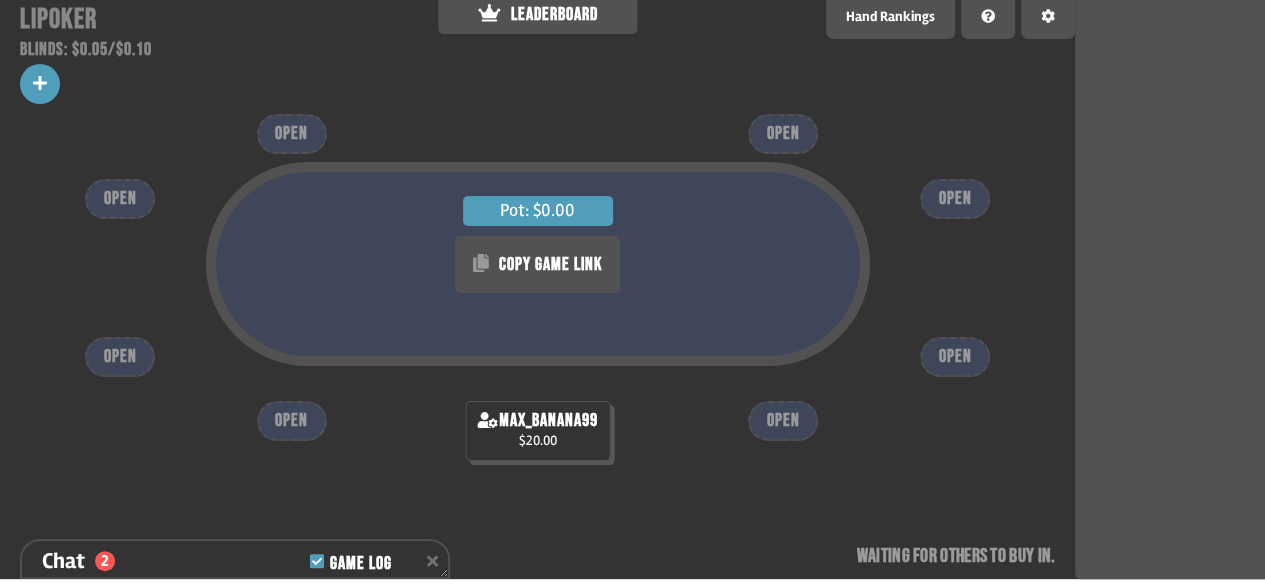 click 